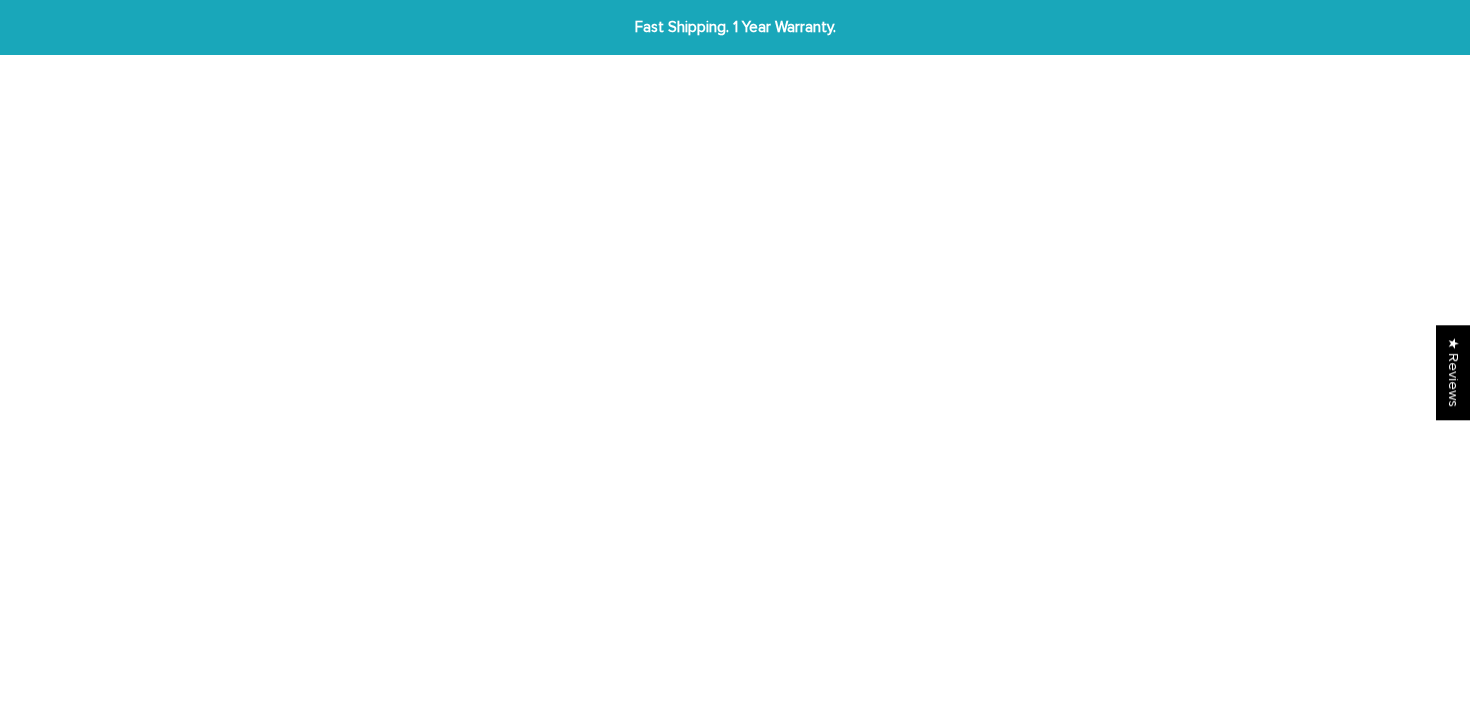 scroll, scrollTop: 0, scrollLeft: 0, axis: both 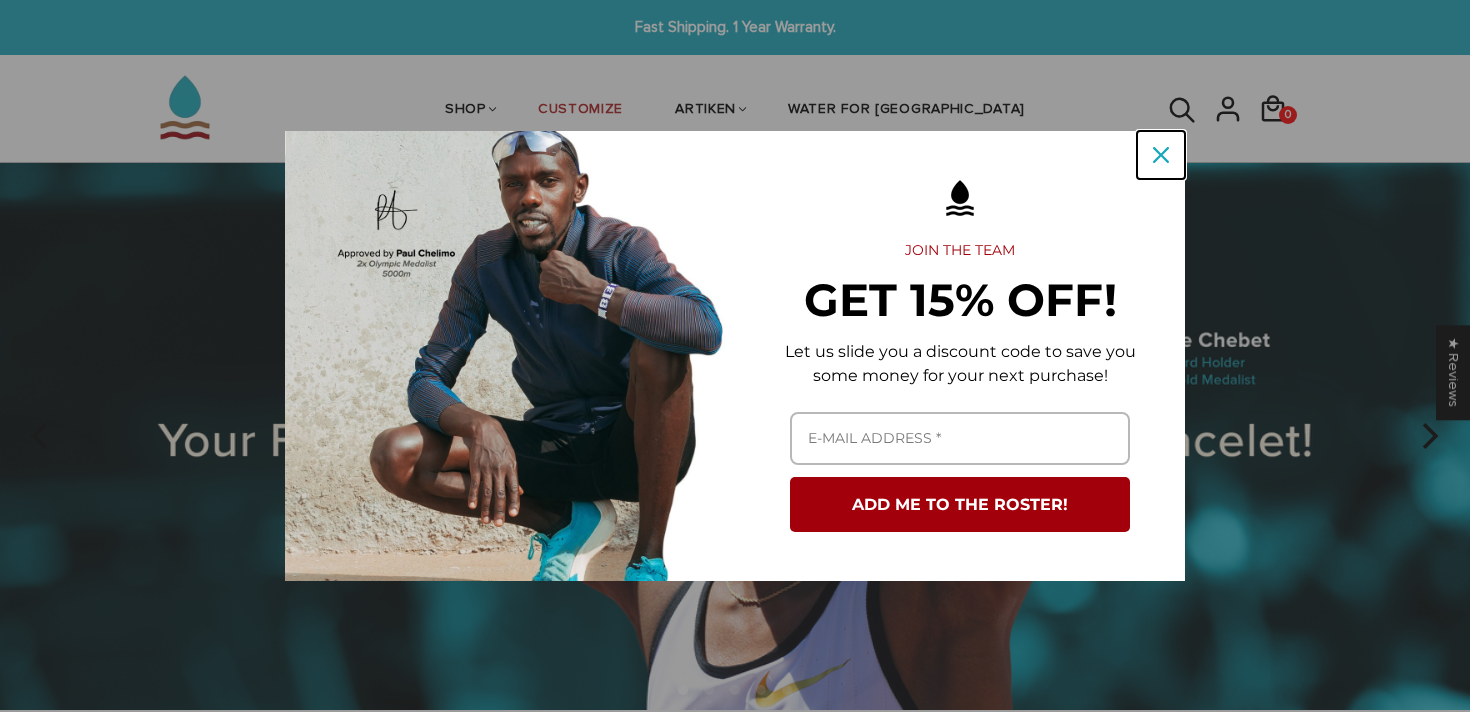click 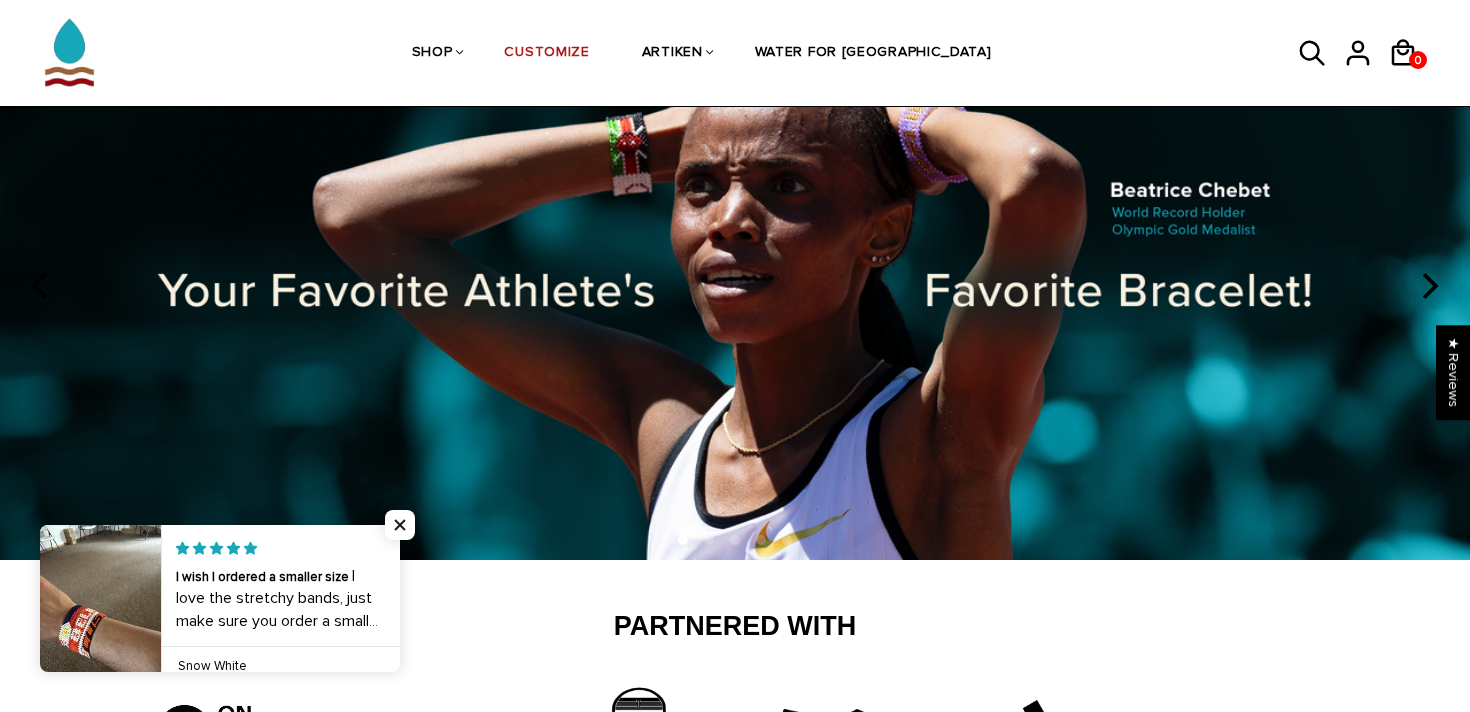 scroll, scrollTop: 0, scrollLeft: 0, axis: both 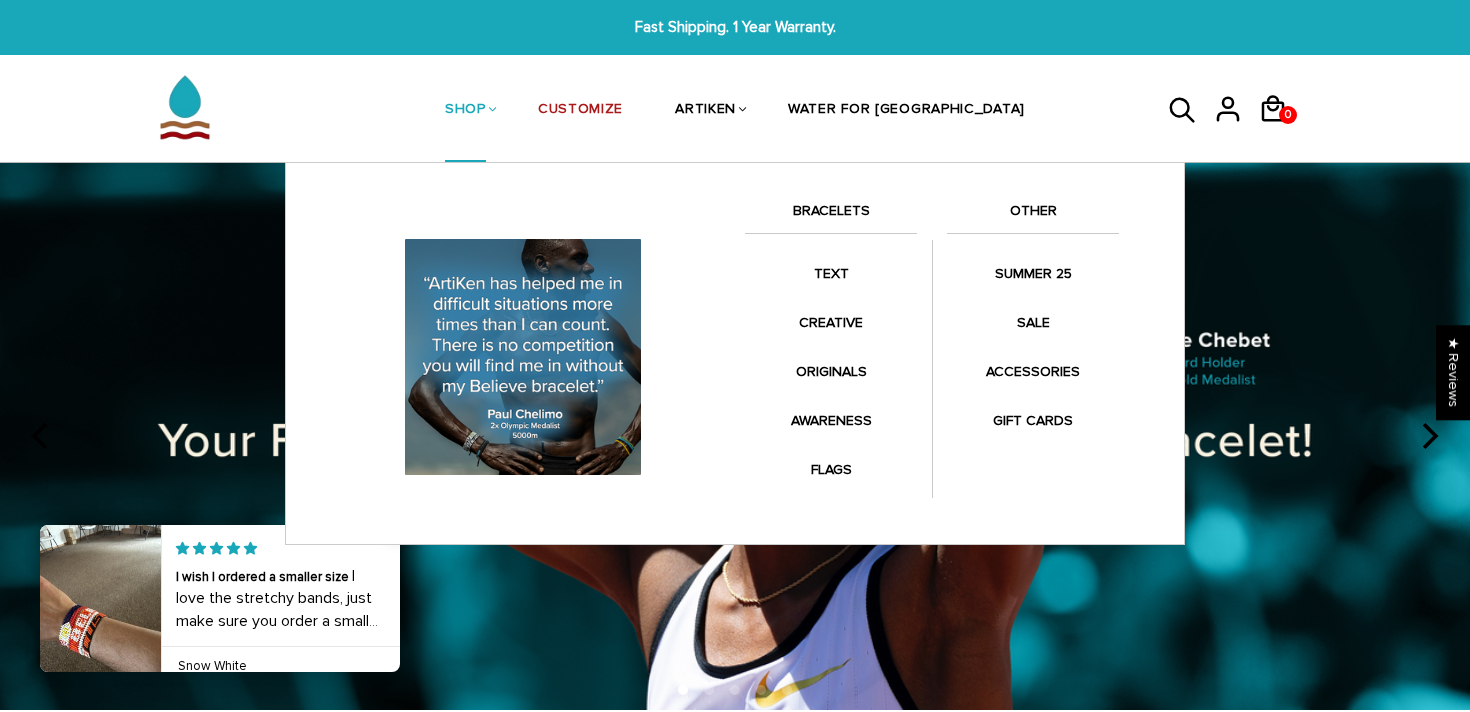 click on "BRACELETS" at bounding box center (831, 216) 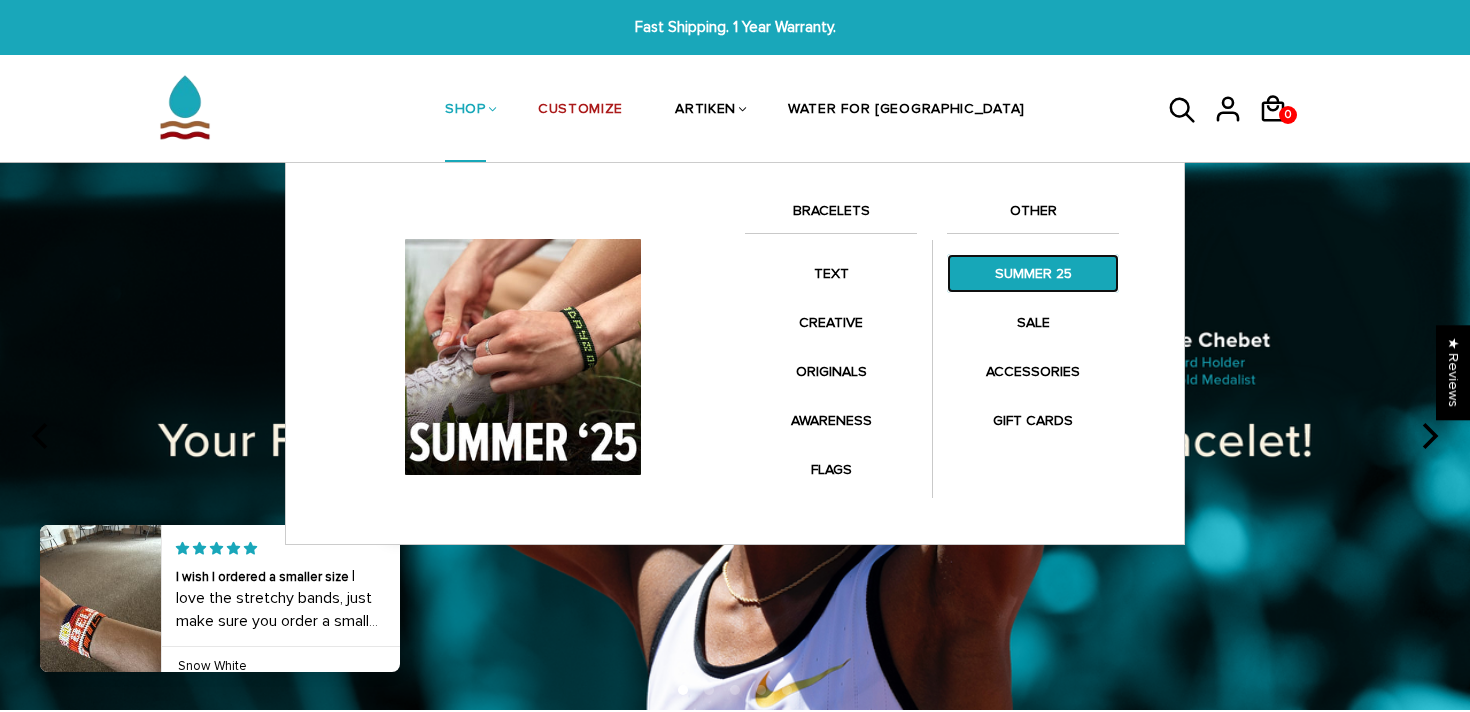 click on "SUMMER 25" at bounding box center [1033, 273] 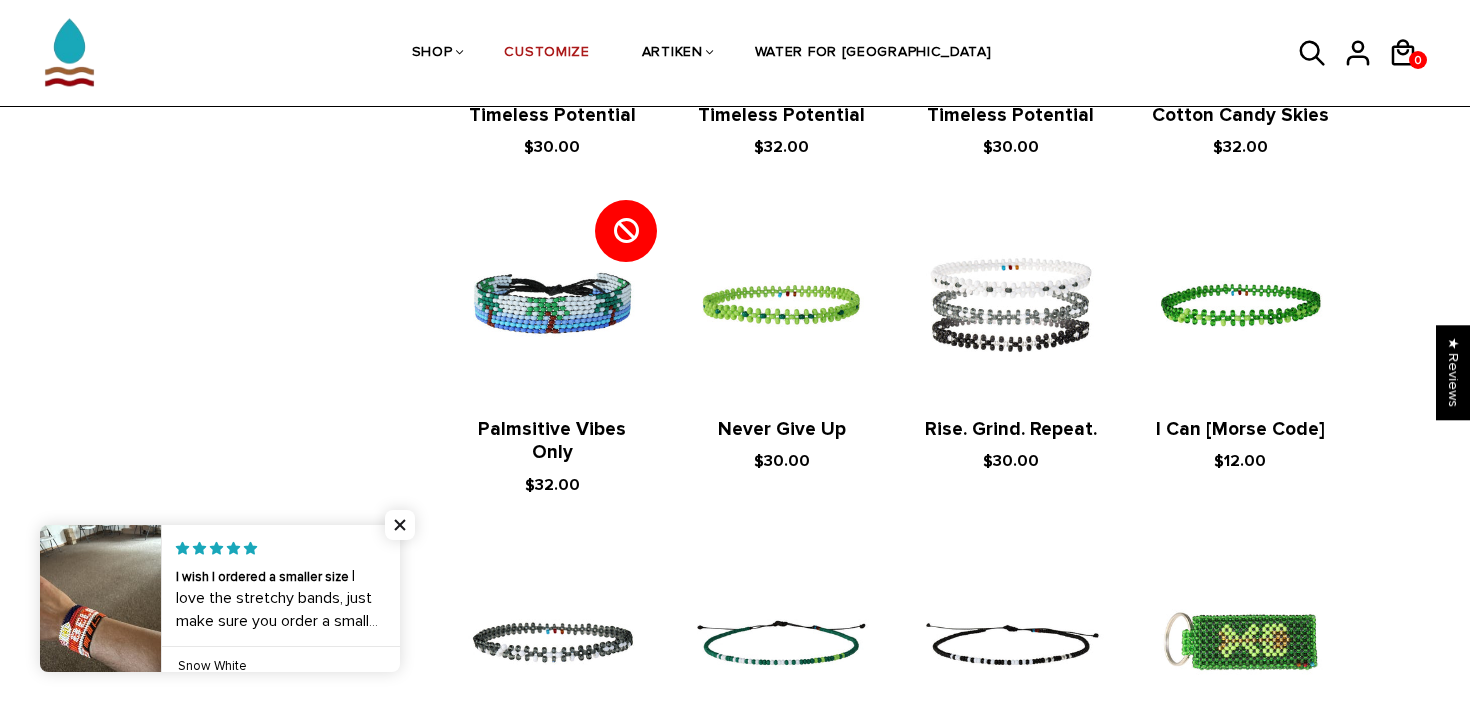 scroll, scrollTop: 3872, scrollLeft: 0, axis: vertical 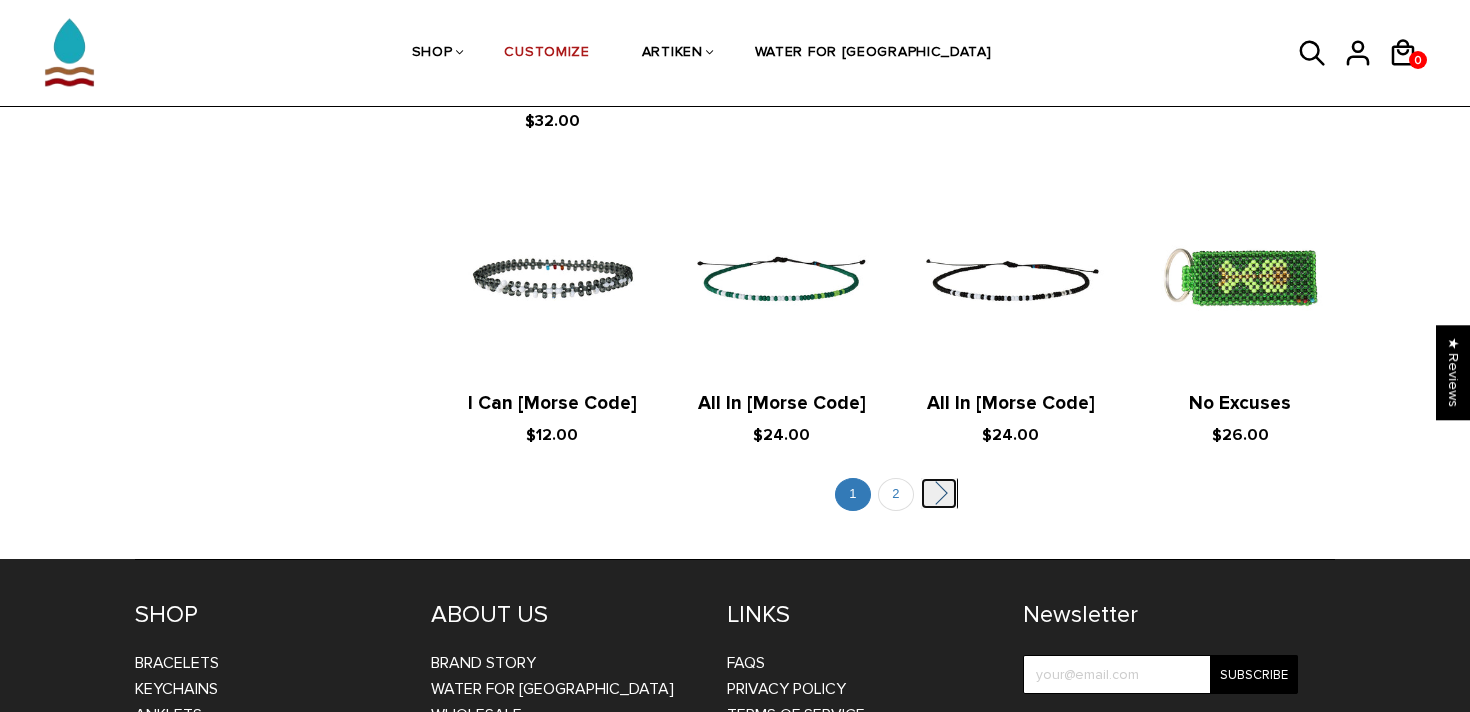 click on "" at bounding box center (939, 493) 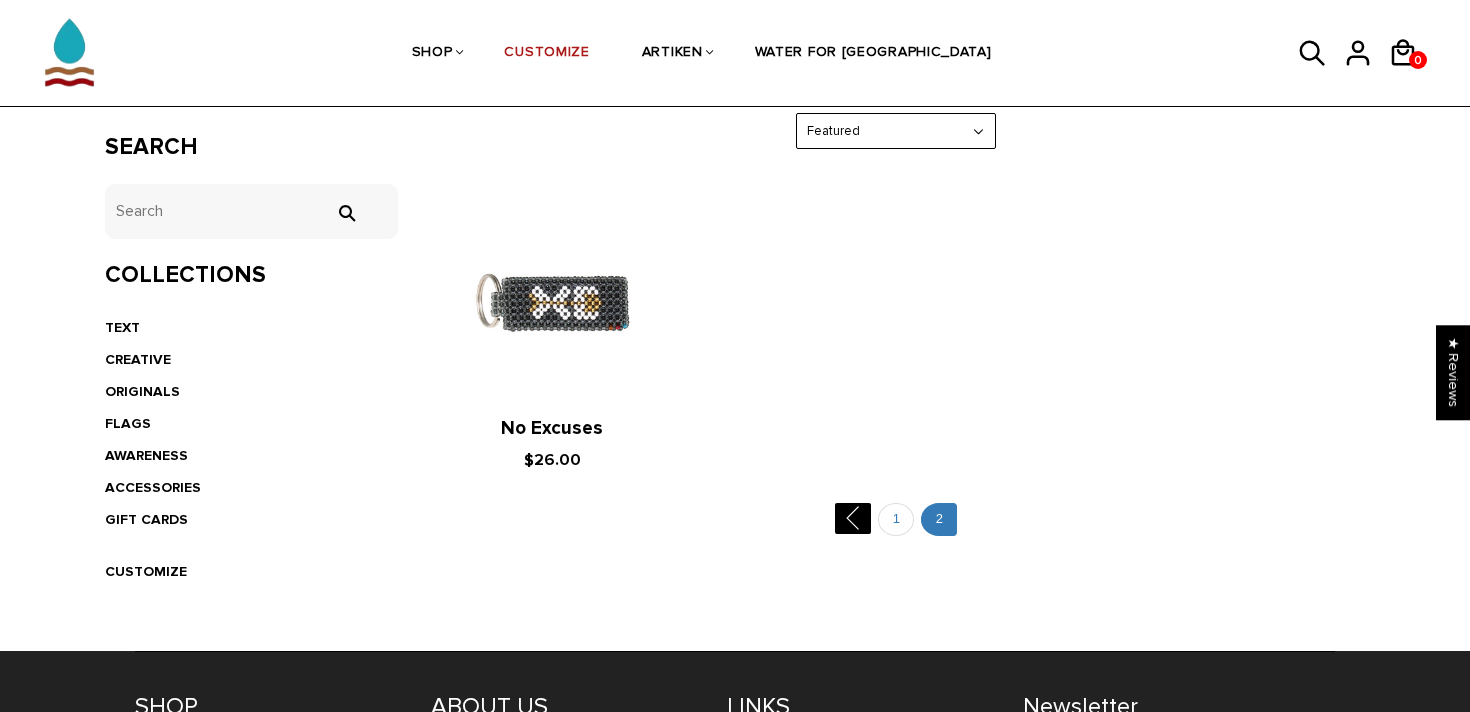 scroll, scrollTop: 142, scrollLeft: 0, axis: vertical 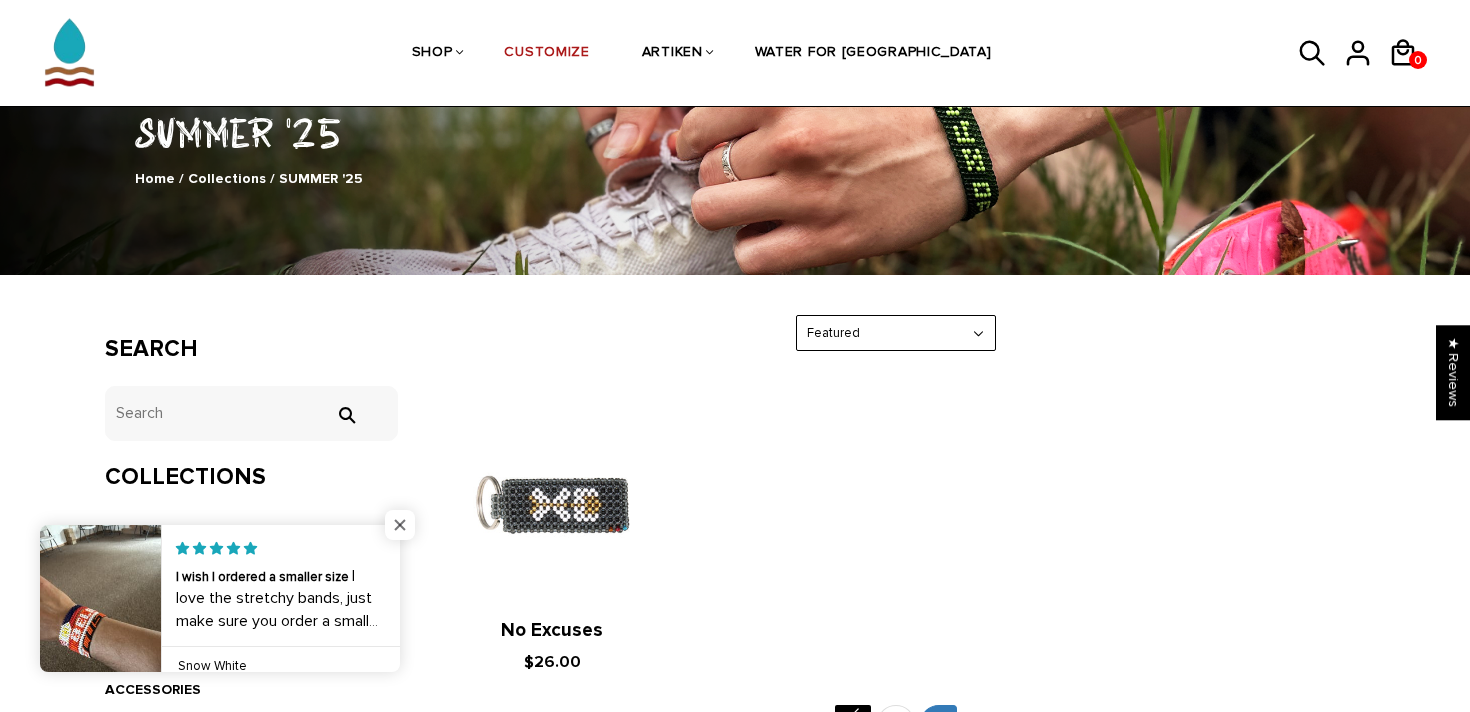 click at bounding box center [400, 525] 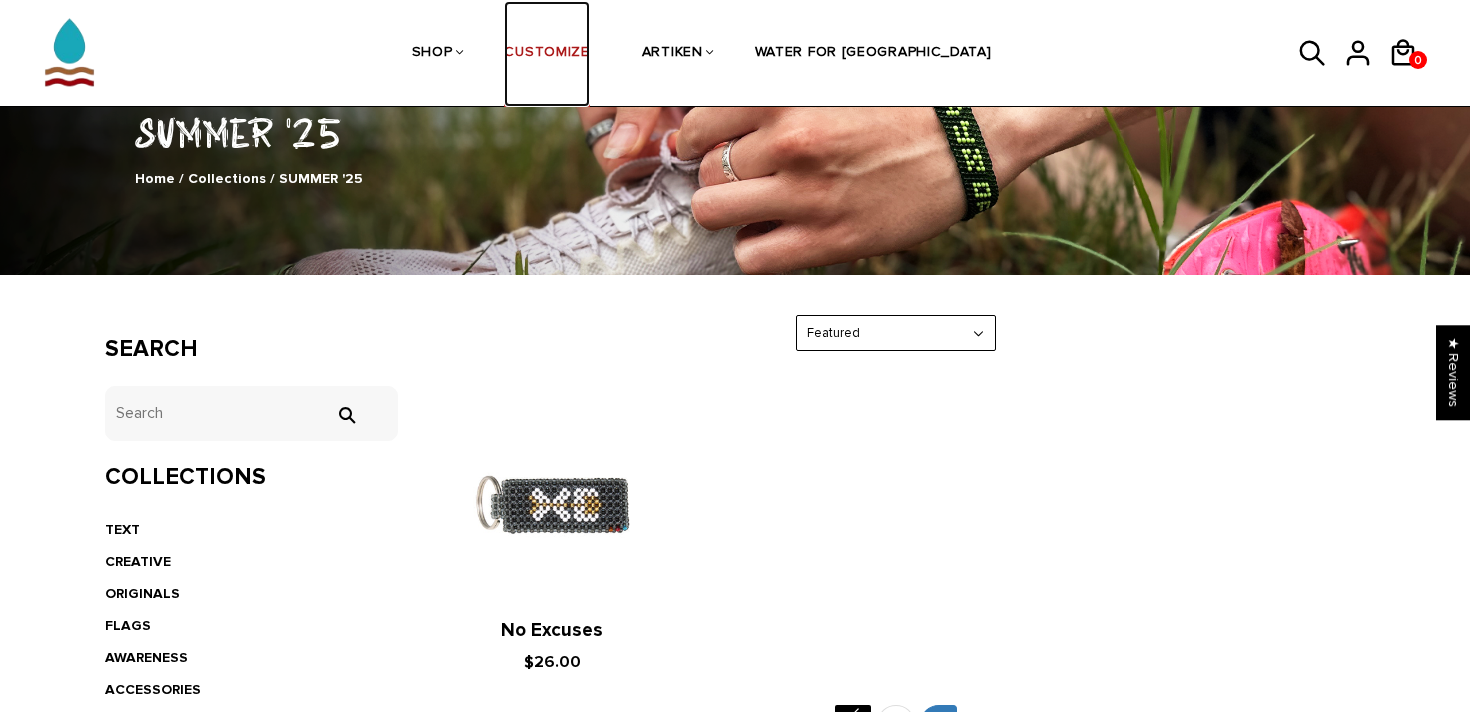 click on "CUSTOMIZE" at bounding box center [546, 54] 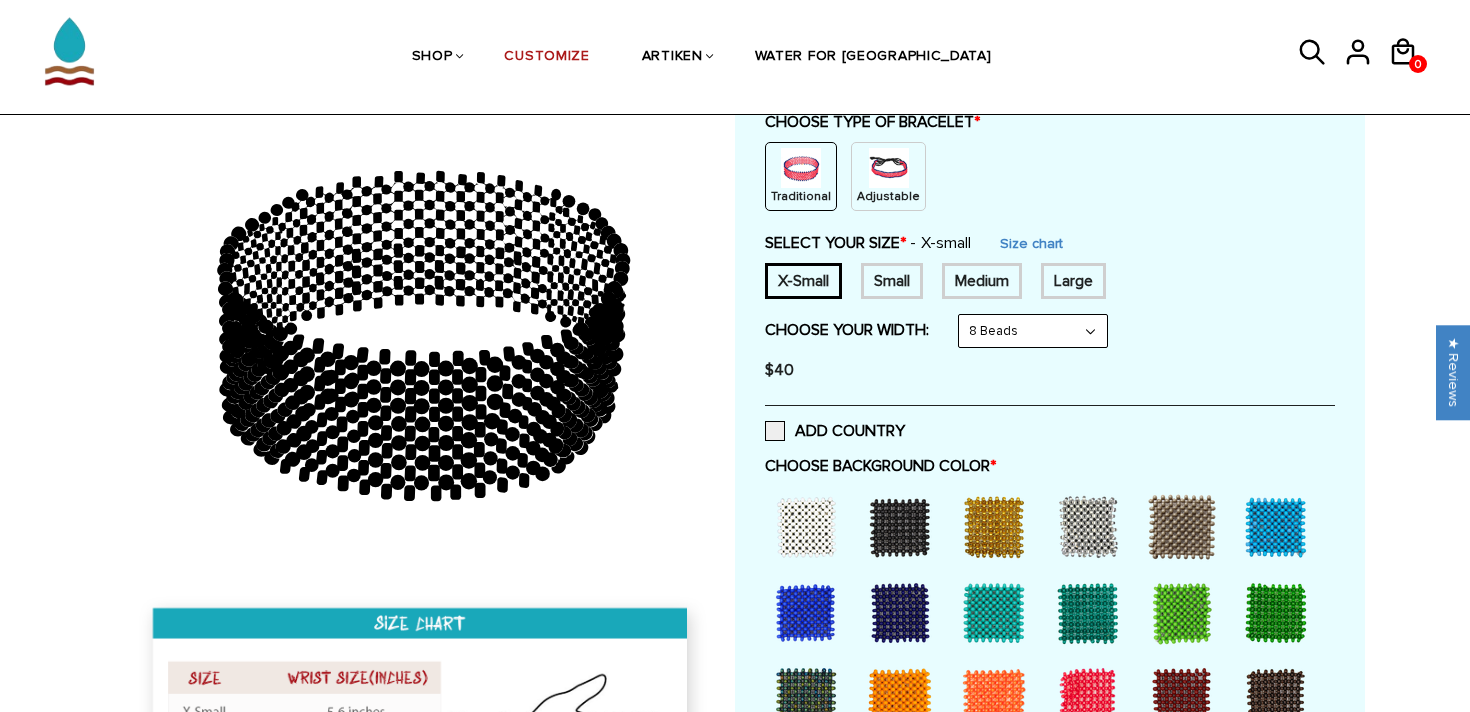 scroll, scrollTop: 297, scrollLeft: 0, axis: vertical 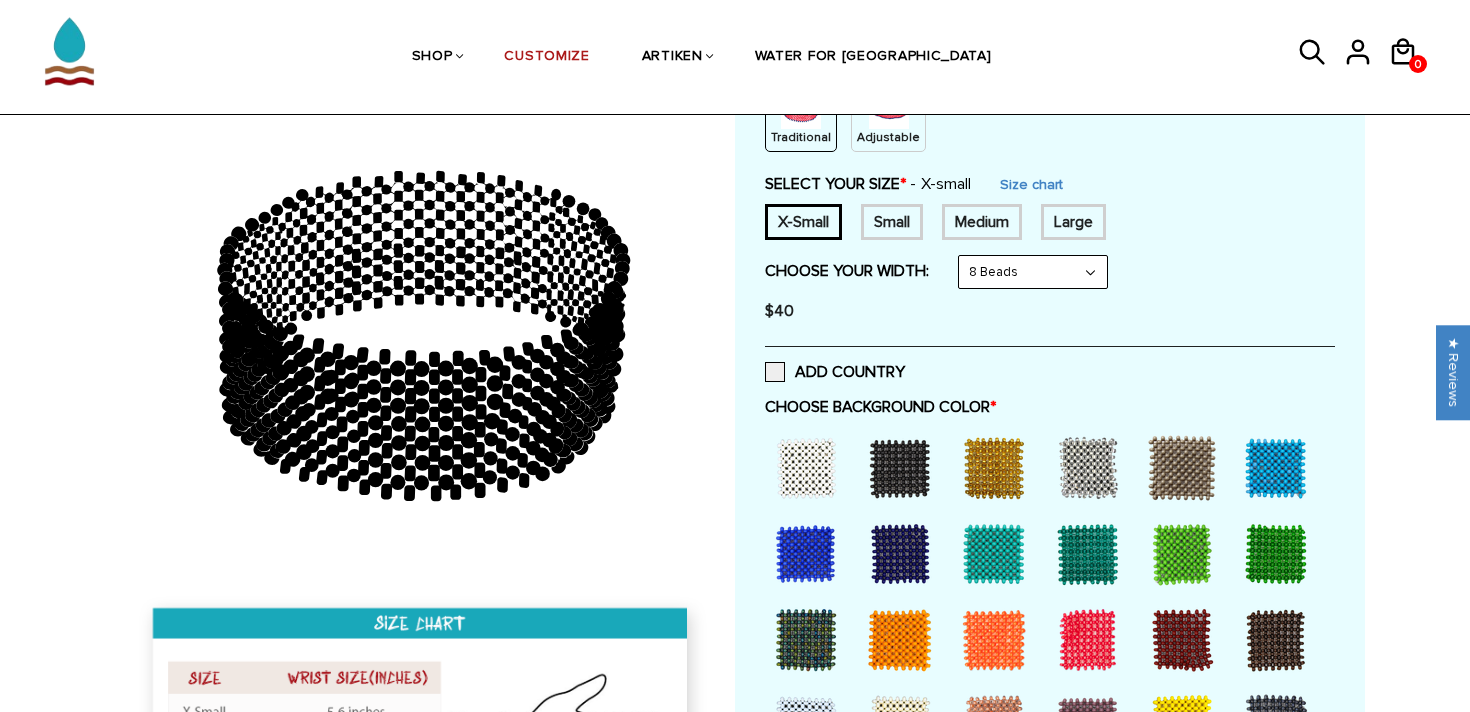click on "Traditional" at bounding box center [801, 137] 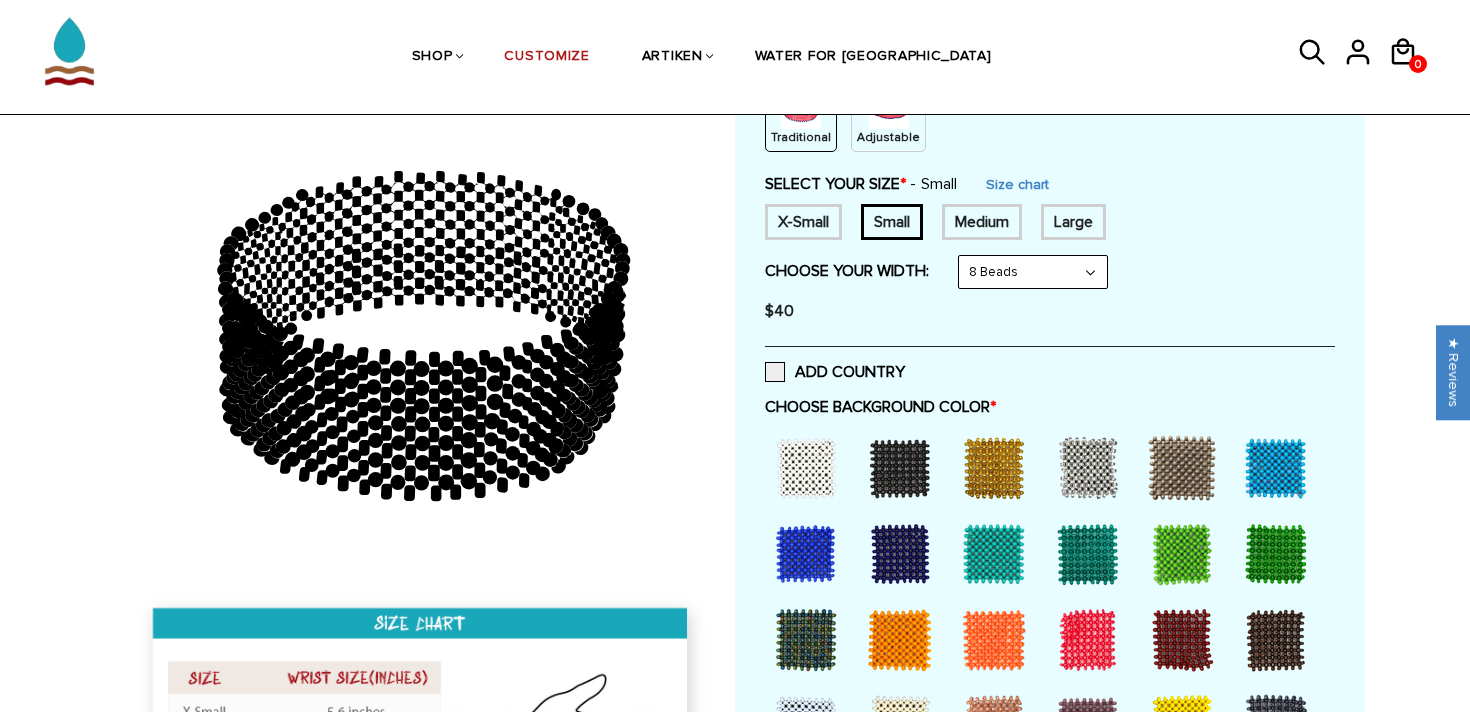 click on "Medium" at bounding box center (982, 222) 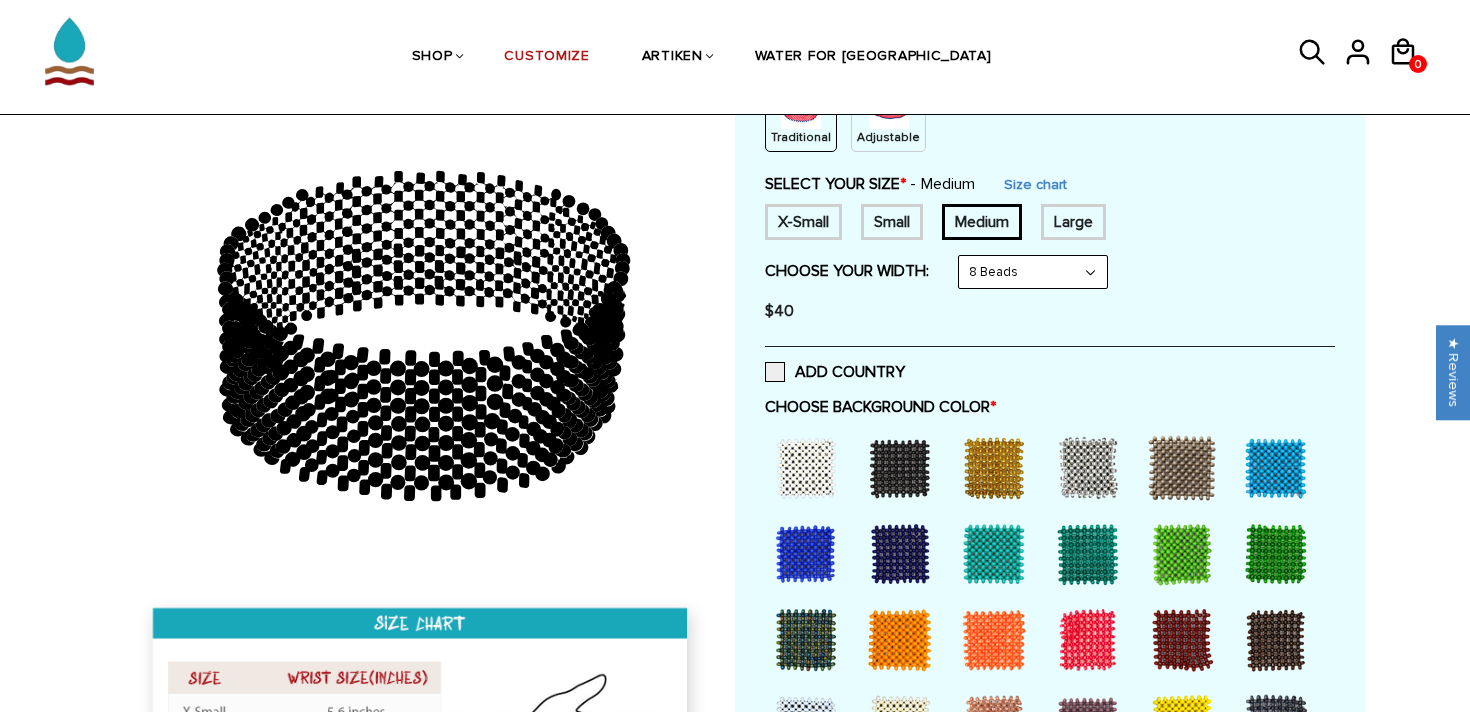 click on "8 Beads
6 Beads
10 Beads" at bounding box center [1033, 272] 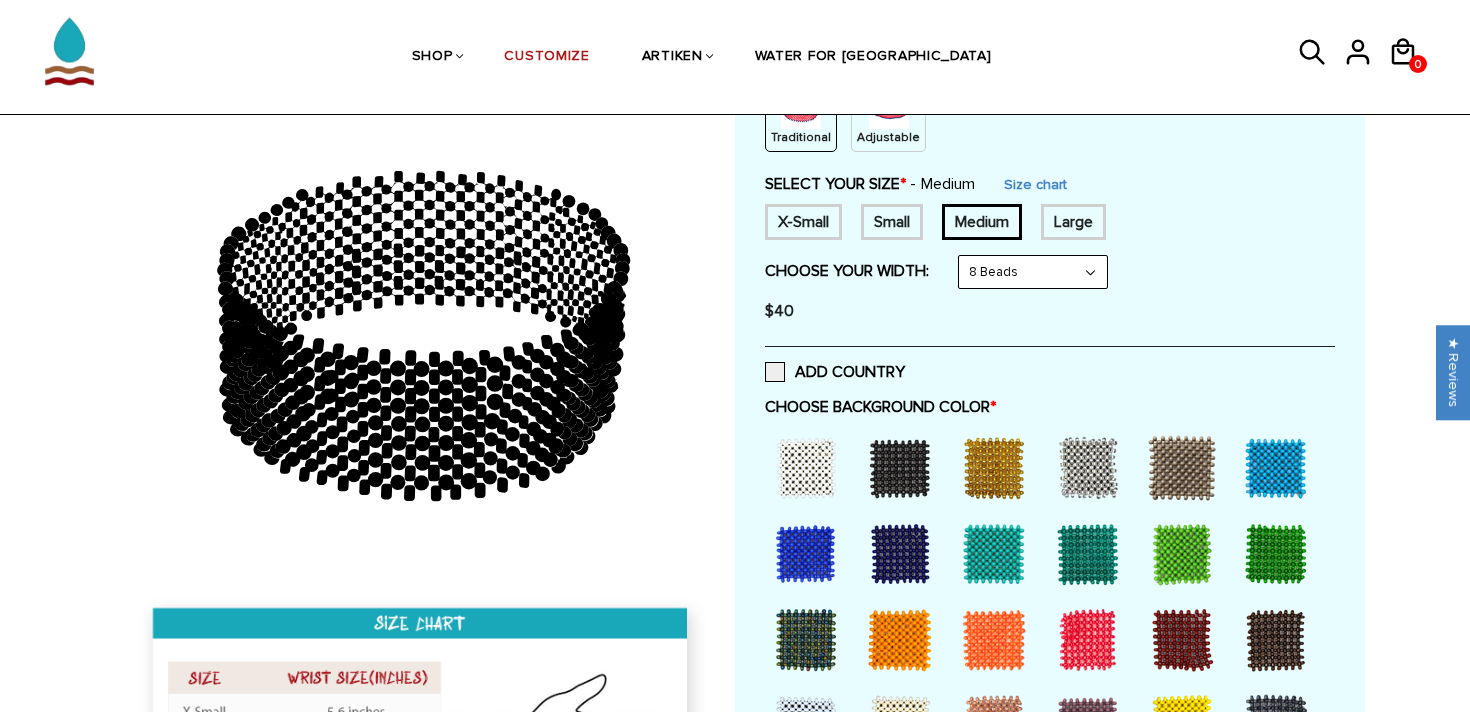 select on "6-beads" 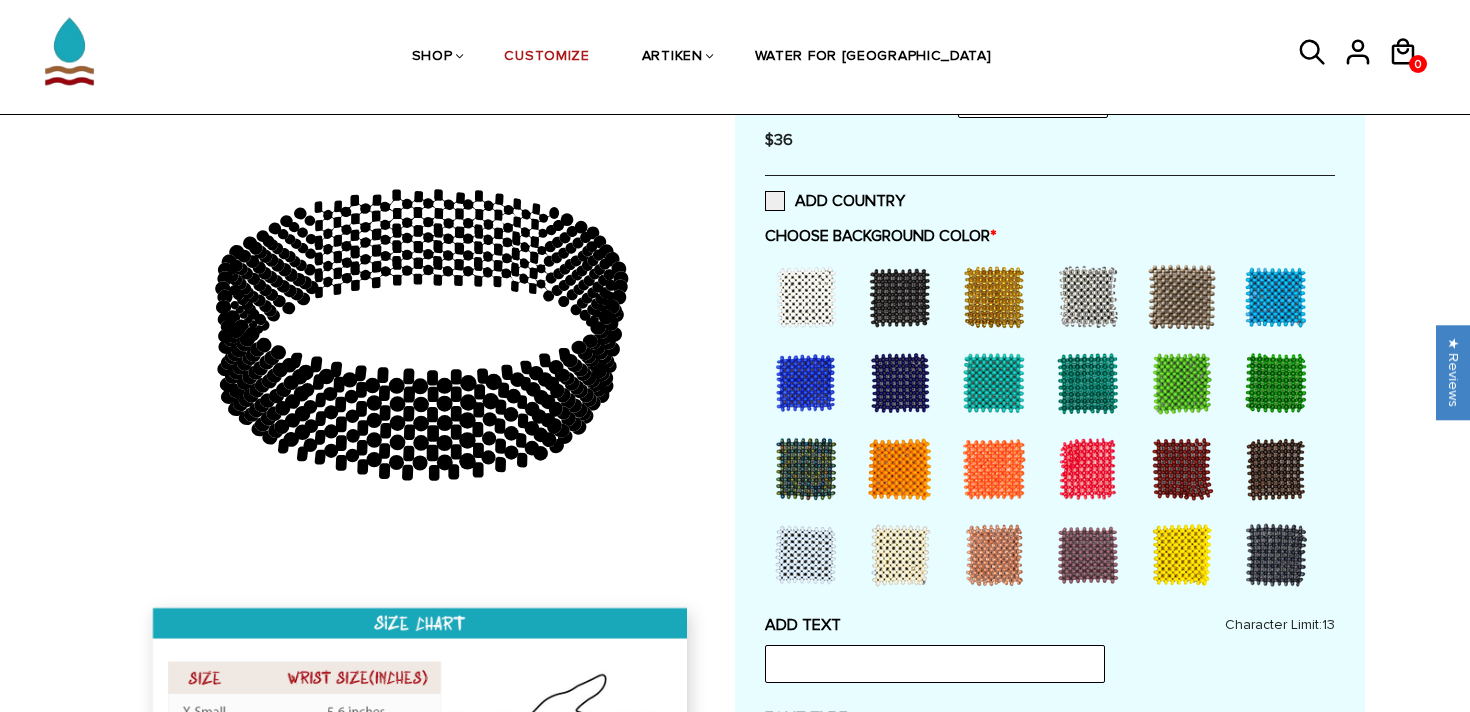 scroll, scrollTop: 503, scrollLeft: 0, axis: vertical 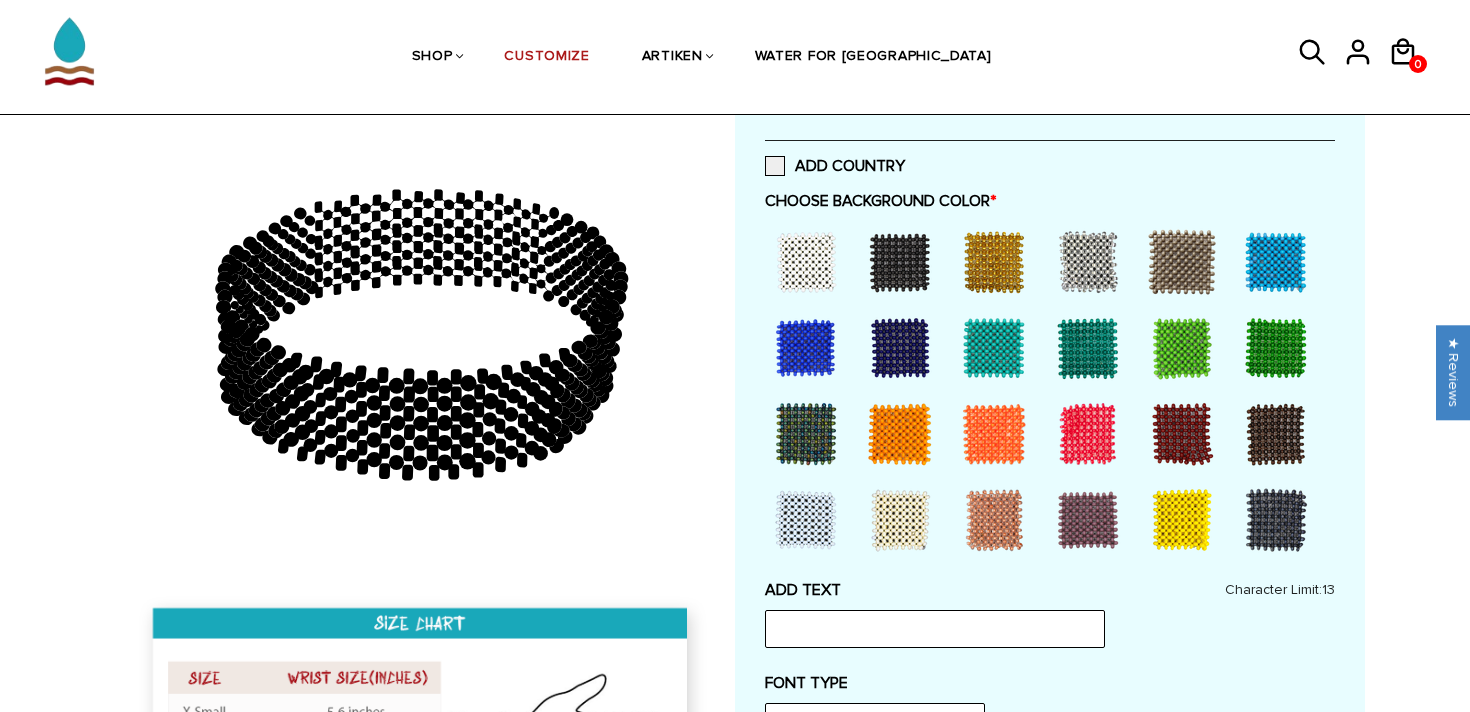click at bounding box center (806, 262) 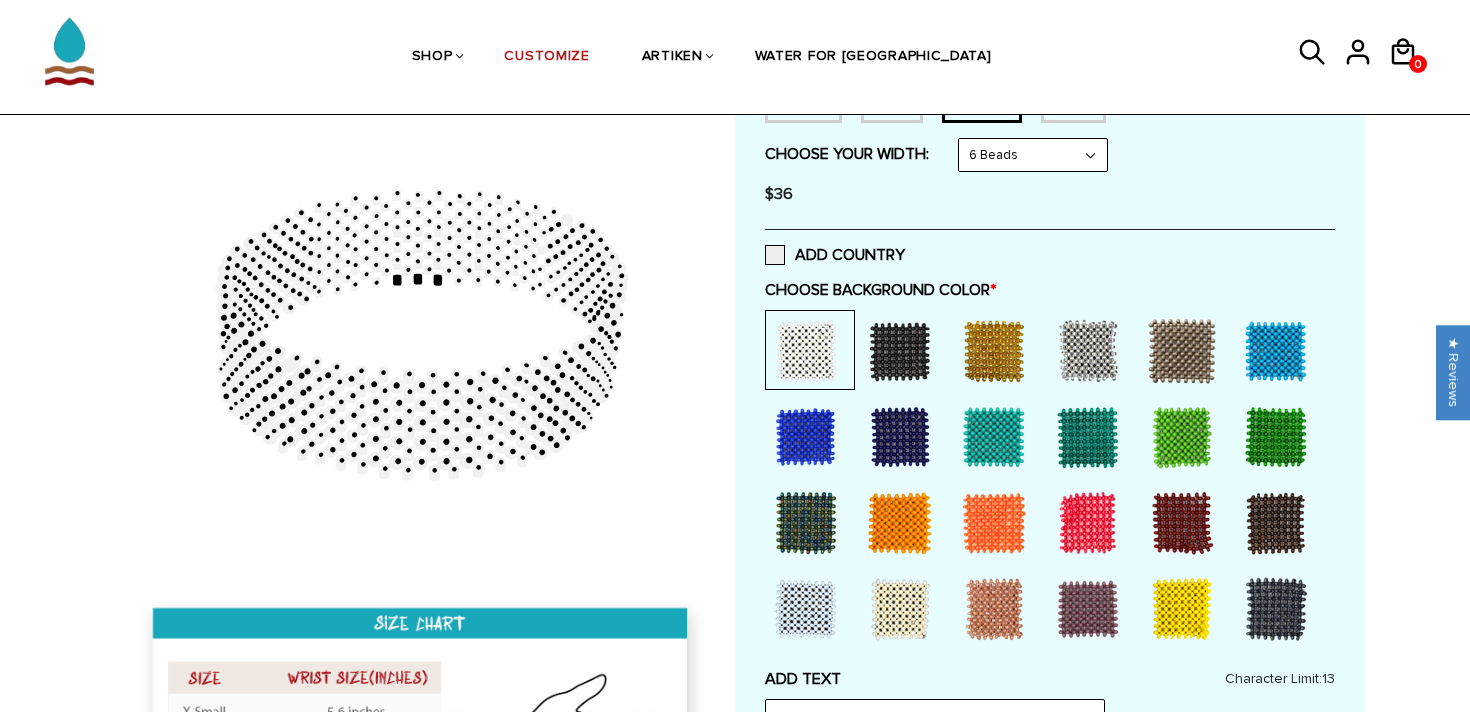 scroll, scrollTop: 0, scrollLeft: 0, axis: both 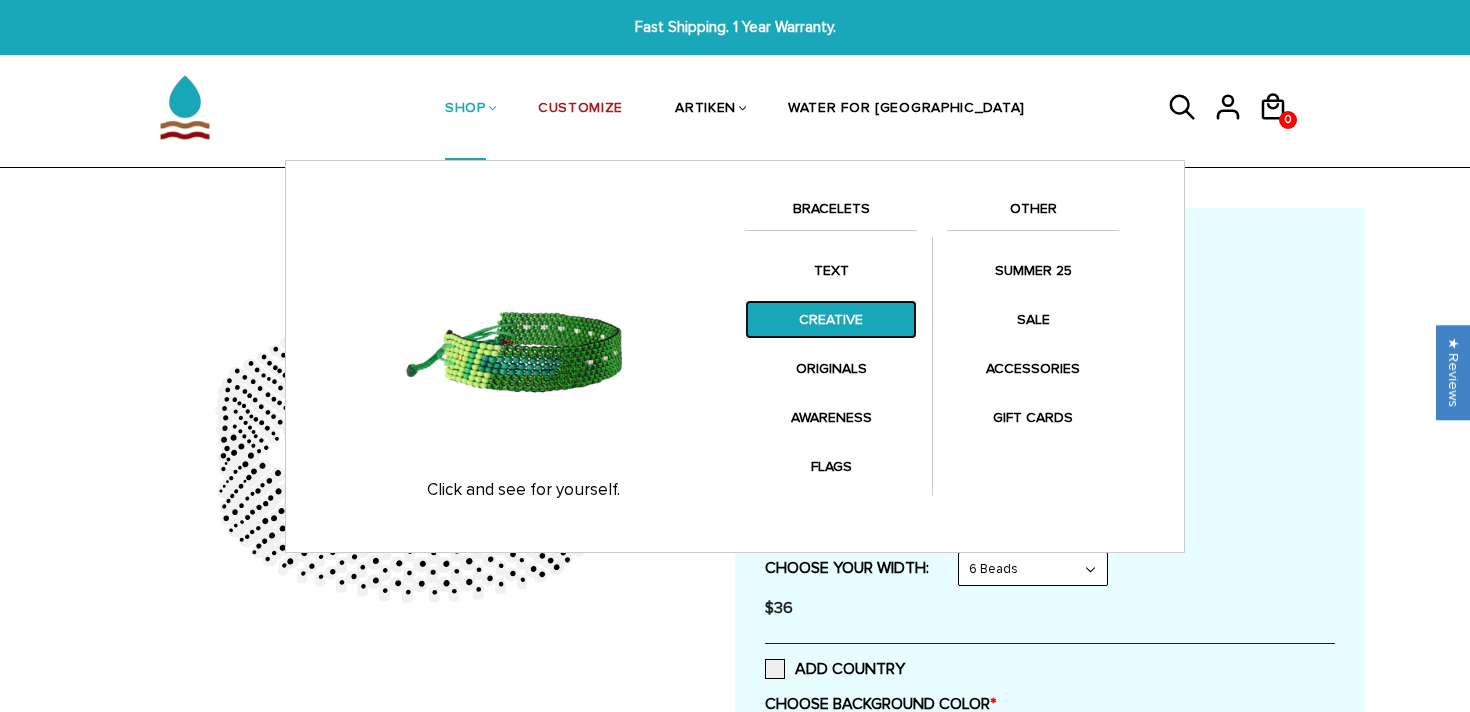 click on "CREATIVE" at bounding box center (831, 319) 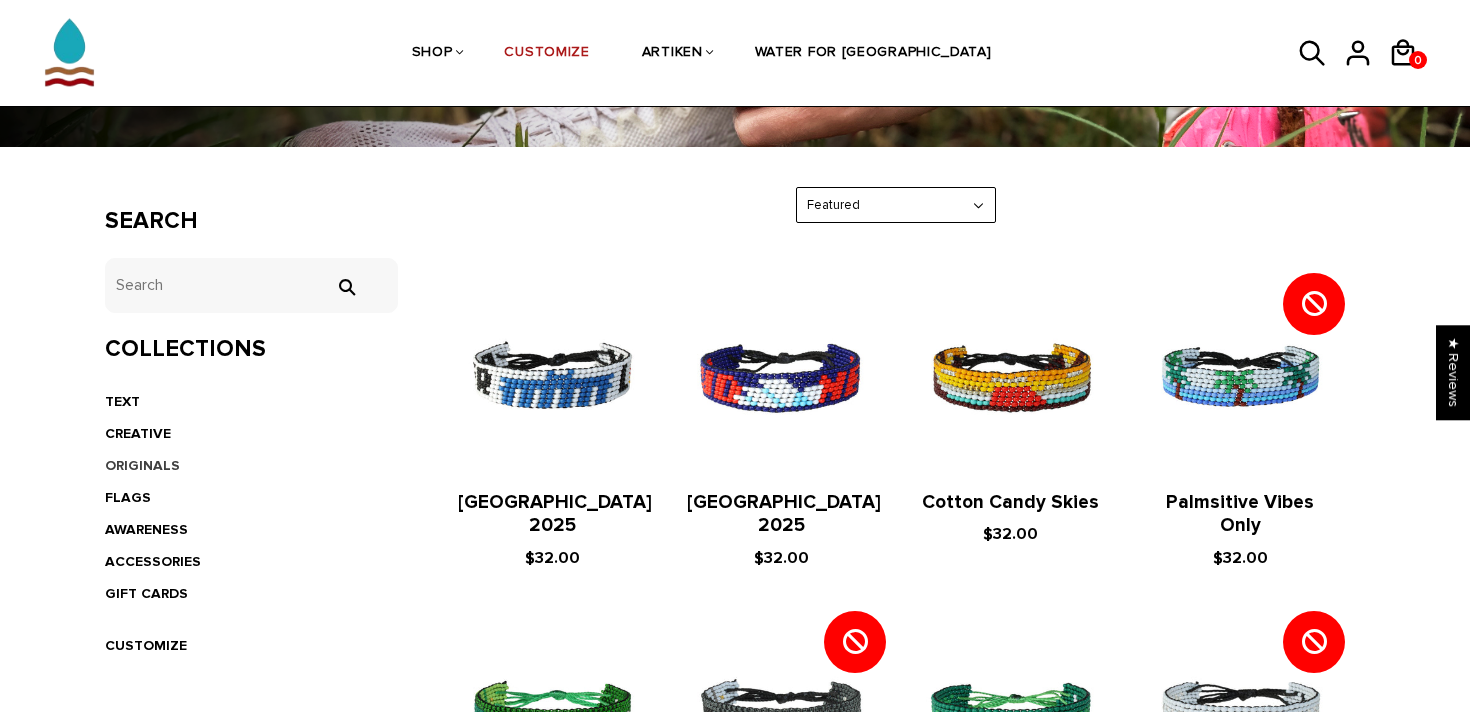 scroll, scrollTop: 286, scrollLeft: 0, axis: vertical 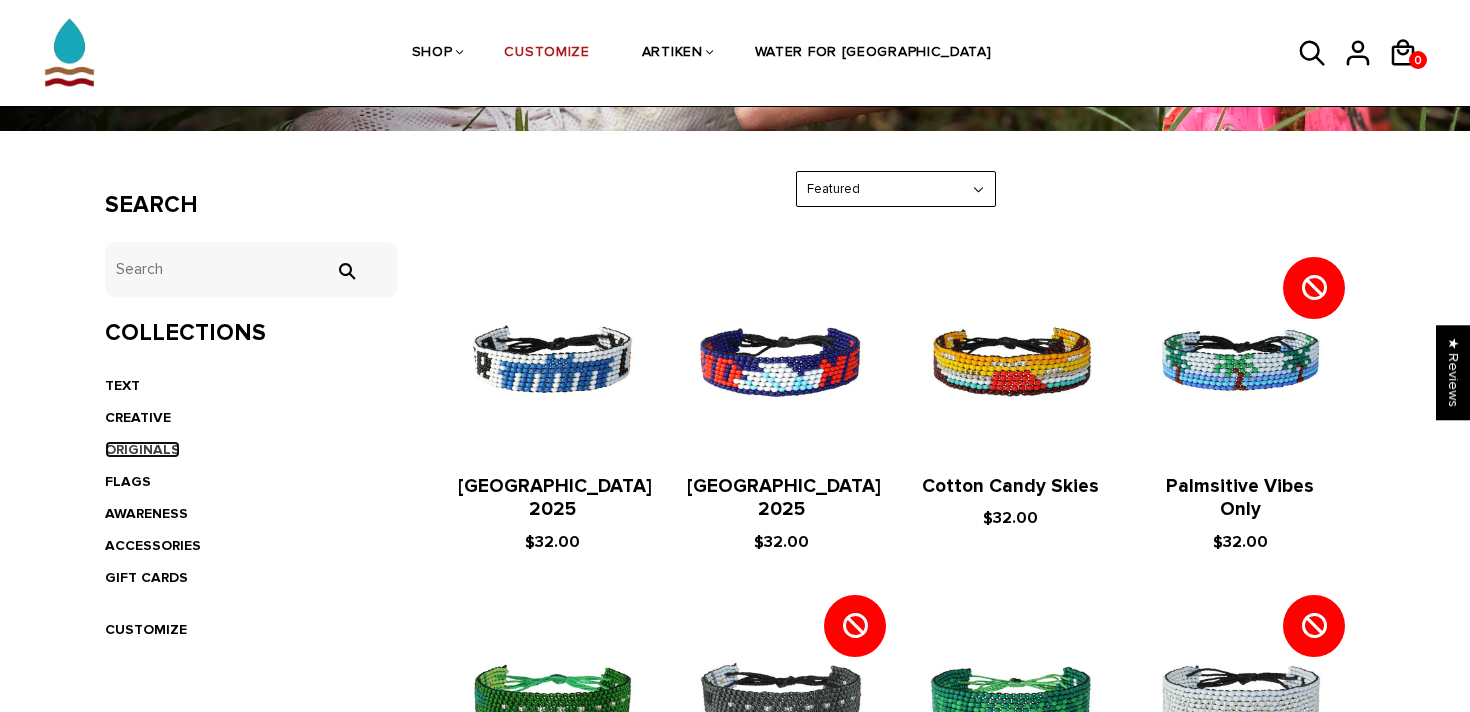 click on "ORIGINALS" at bounding box center [142, 449] 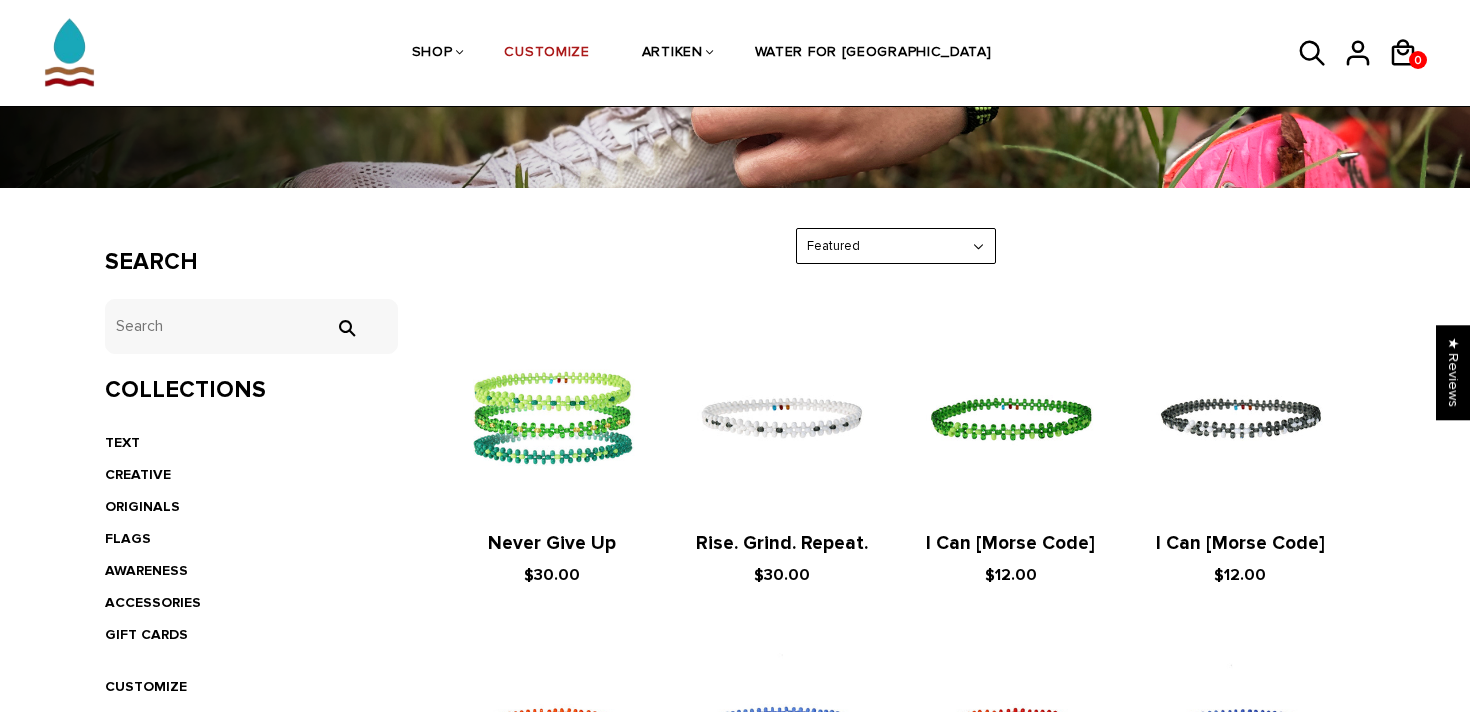 scroll, scrollTop: 243, scrollLeft: 0, axis: vertical 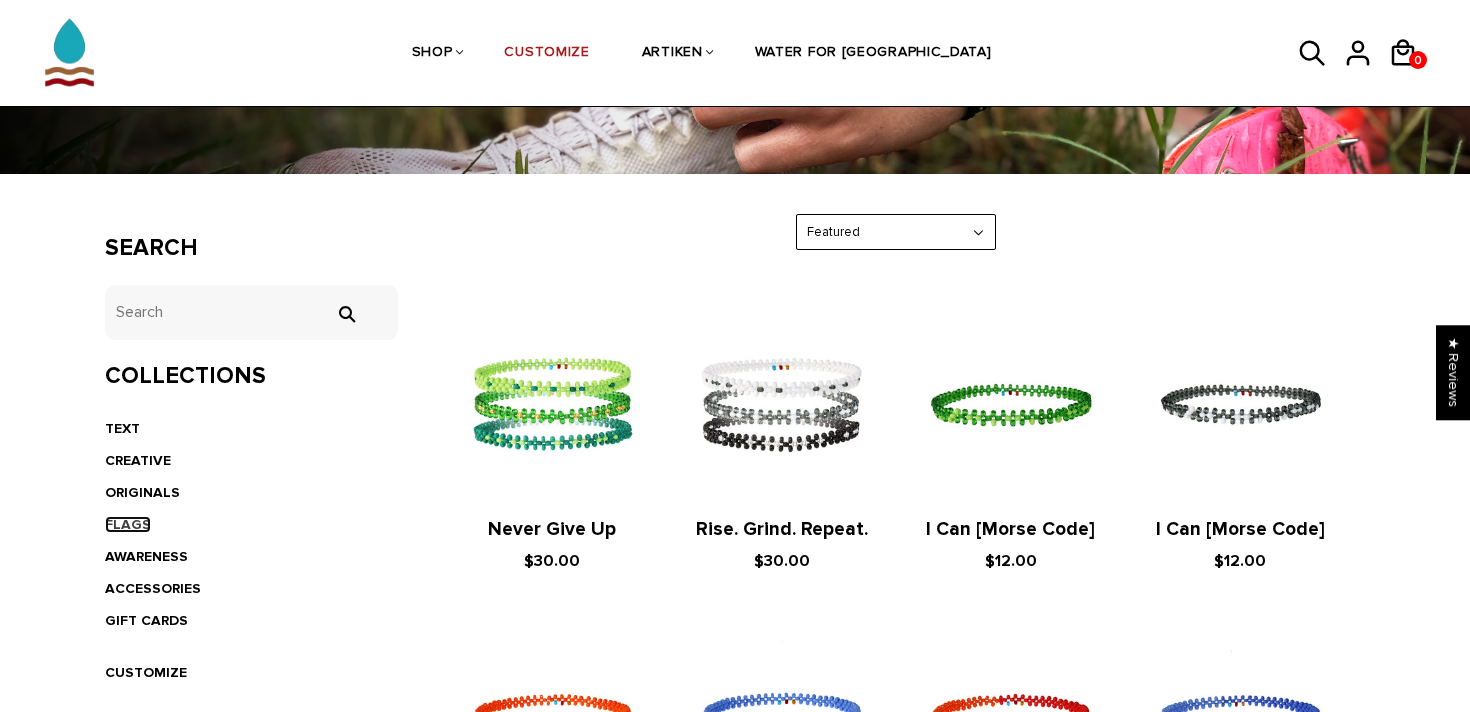 click on "FLAGS" at bounding box center (128, 524) 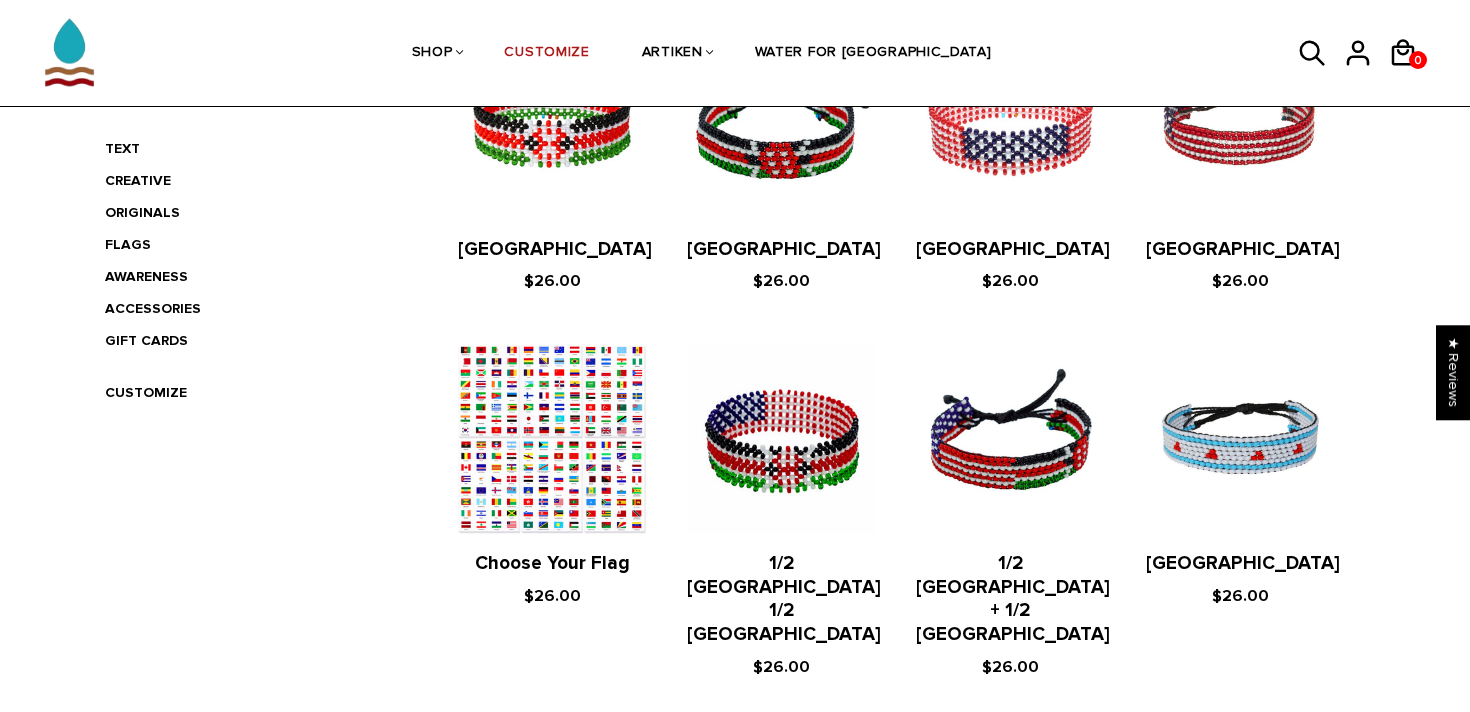 scroll, scrollTop: 550, scrollLeft: 0, axis: vertical 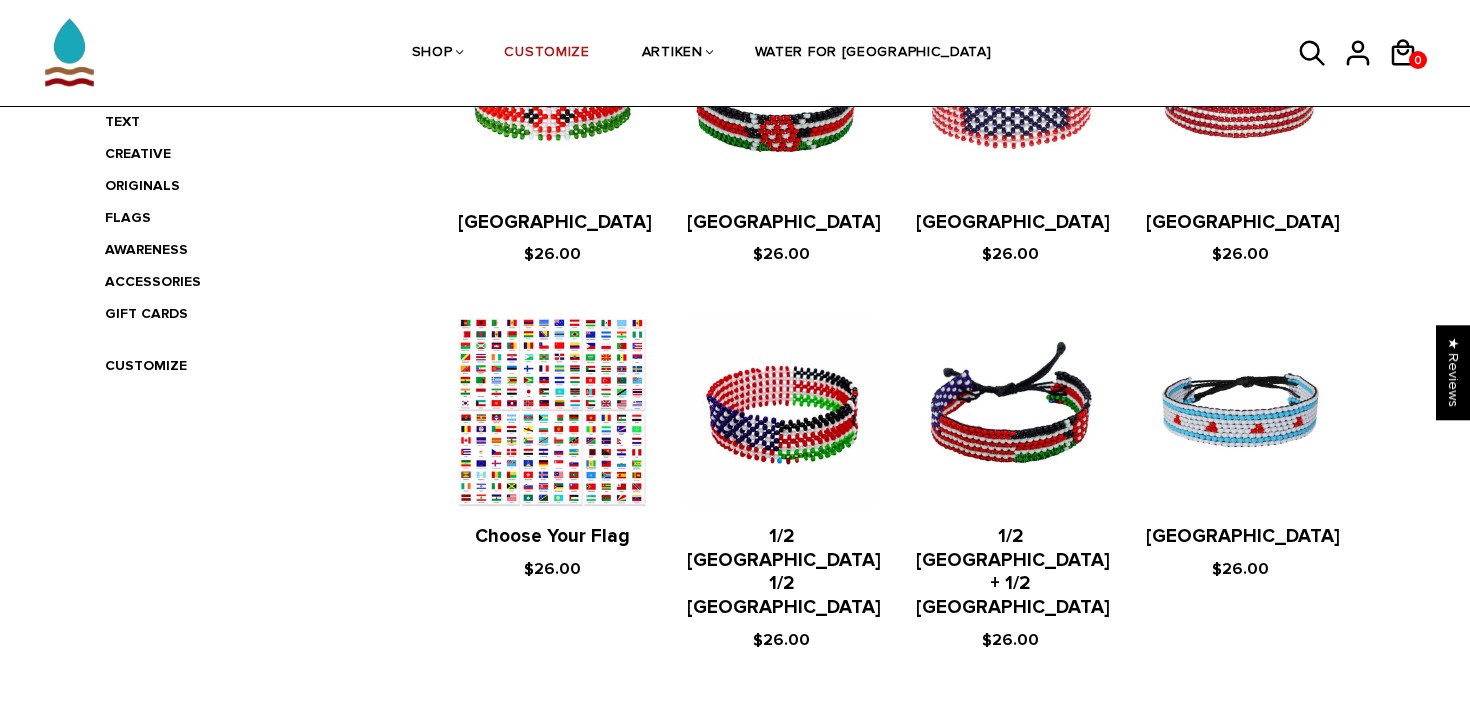 click at bounding box center [552, 411] 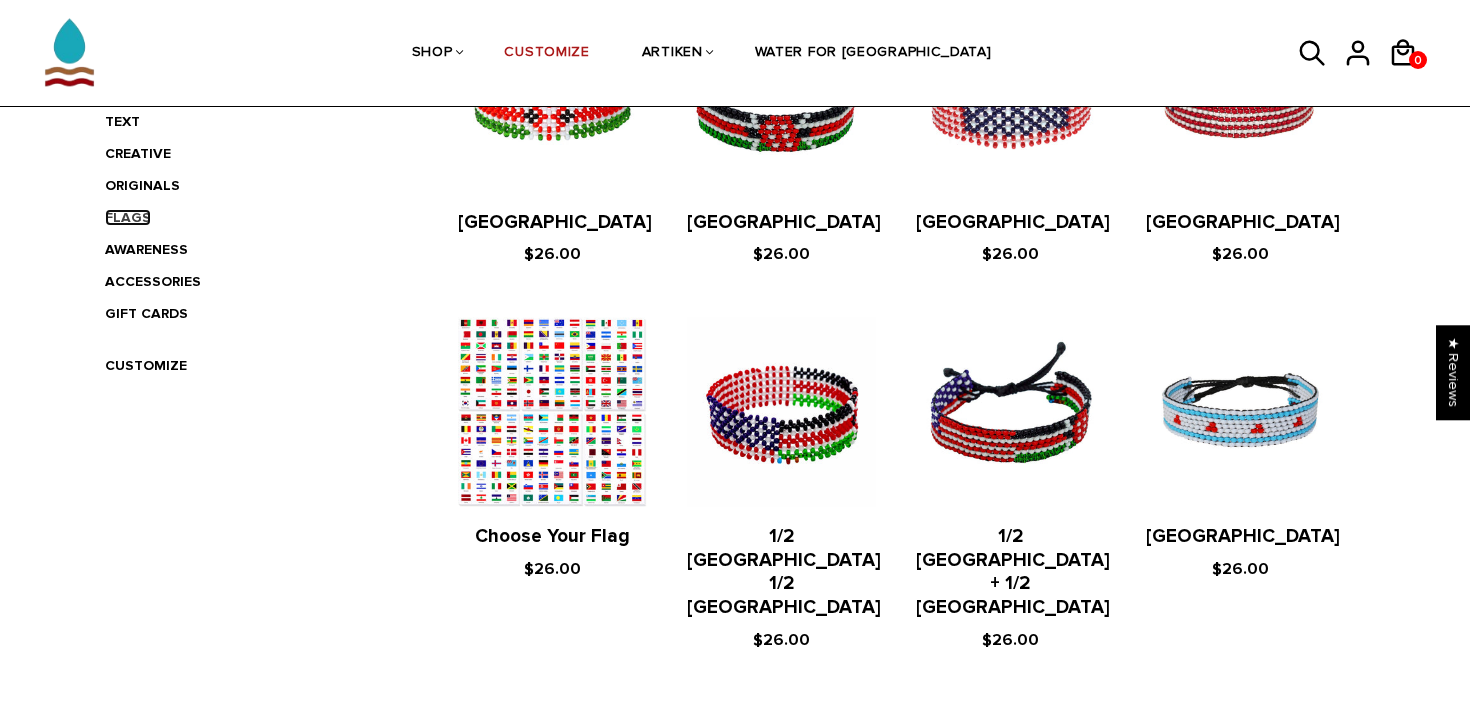 click on "FLAGS" at bounding box center [128, 217] 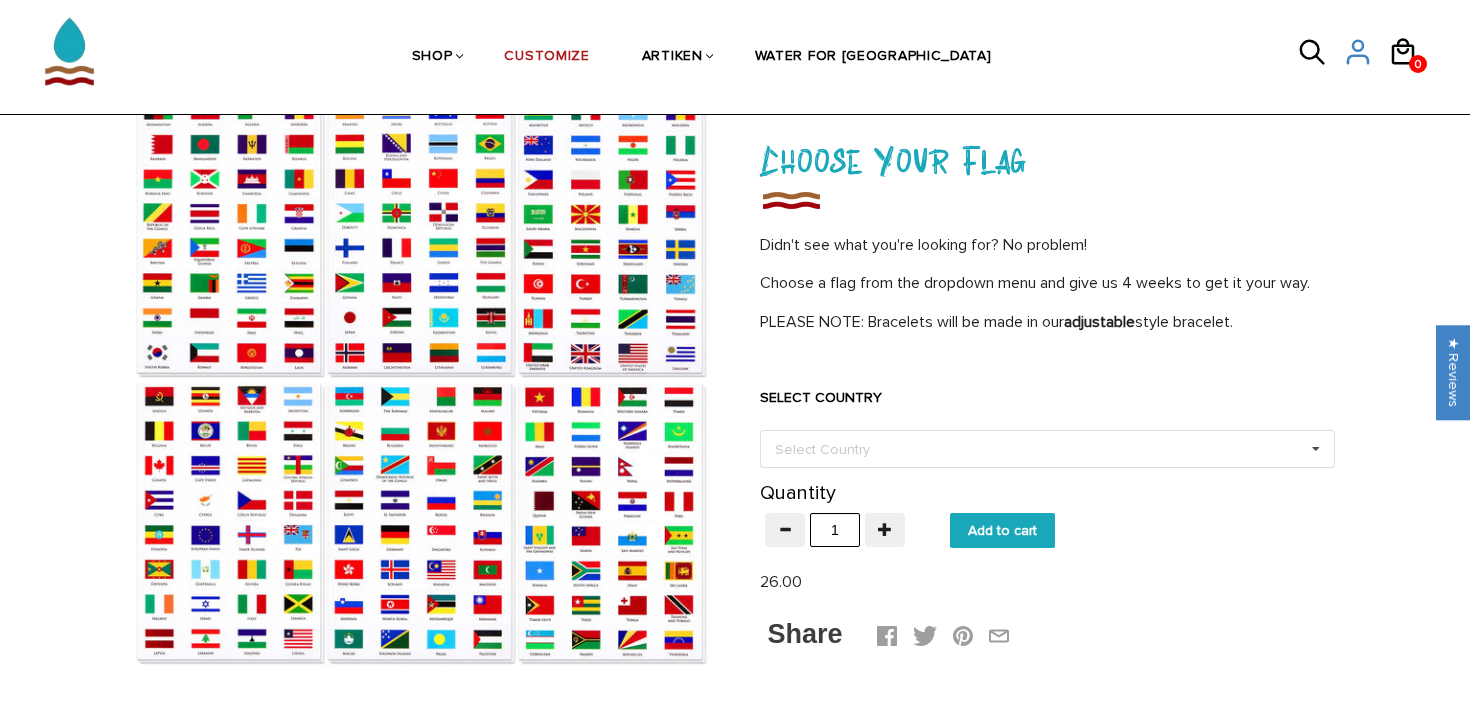 scroll, scrollTop: 117, scrollLeft: 0, axis: vertical 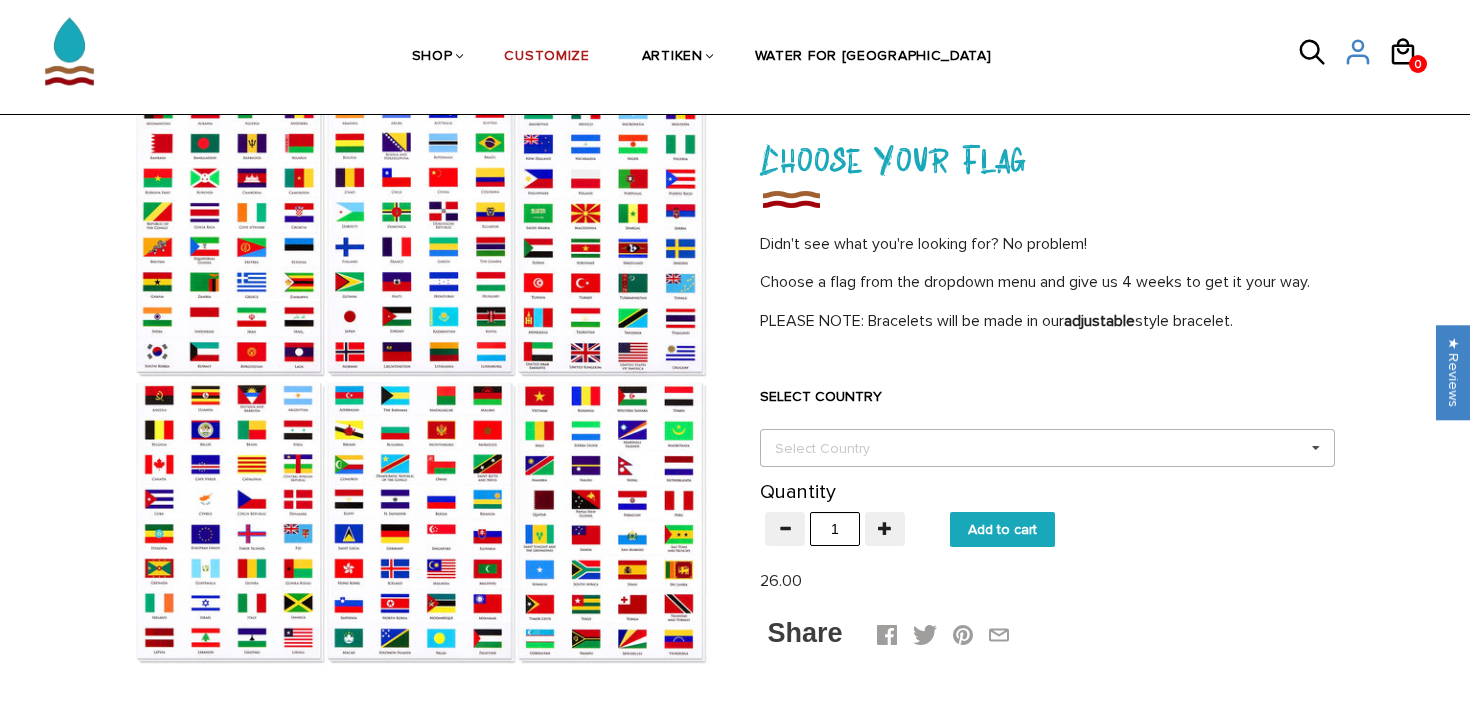 click on "Select Country
Others
[GEOGRAPHIC_DATA]
[GEOGRAPHIC_DATA]
[GEOGRAPHIC_DATA]
[GEOGRAPHIC_DATA]
[US_STATE]
[GEOGRAPHIC_DATA]
[GEOGRAPHIC_DATA]
[GEOGRAPHIC_DATA]
[GEOGRAPHIC_DATA]
[GEOGRAPHIC_DATA]
[GEOGRAPHIC_DATA]
[GEOGRAPHIC_DATA]
[GEOGRAPHIC_DATA]
[GEOGRAPHIC_DATA]
[GEOGRAPHIC_DATA]
[GEOGRAPHIC_DATA]
[GEOGRAPHIC_DATA]
[GEOGRAPHIC_DATA]
[GEOGRAPHIC_DATA]
[GEOGRAPHIC_DATA]
[GEOGRAPHIC_DATA]
[GEOGRAPHIC_DATA]
[GEOGRAPHIC_DATA]
[GEOGRAPHIC_DATA]
[GEOGRAPHIC_DATA]
[GEOGRAPHIC_DATA]
[GEOGRAPHIC_DATA]
[GEOGRAPHIC_DATA]
[GEOGRAPHIC_DATA]
[GEOGRAPHIC_DATA]
[GEOGRAPHIC_DATA]
[GEOGRAPHIC_DATA]
[GEOGRAPHIC_DATA]
[GEOGRAPHIC_DATA]
[GEOGRAPHIC_DATA]
[GEOGRAPHIC_DATA]
[GEOGRAPHIC_DATA]
[GEOGRAPHIC_DATA]
[GEOGRAPHIC_DATA]
[GEOGRAPHIC_DATA]
[GEOGRAPHIC_DATA]
[GEOGRAPHIC_DATA]
[GEOGRAPHIC_DATA]
[GEOGRAPHIC_DATA]
[GEOGRAPHIC_DATA]
[GEOGRAPHIC_DATA]
[GEOGRAPHIC_DATA]
[GEOGRAPHIC_DATA]
[GEOGRAPHIC_DATA]
[GEOGRAPHIC_DATA]
[GEOGRAPHIC_DATA] [GEOGRAPHIC_DATA]
[GEOGRAPHIC_DATA]
[GEOGRAPHIC_DATA]
[GEOGRAPHIC_DATA]
[GEOGRAPHIC_DATA] [GEOGRAPHIC_DATA]
[GEOGRAPHIC_DATA]
[GEOGRAPHIC_DATA]
[GEOGRAPHIC_DATA]
[GEOGRAPHIC_DATA]
[GEOGRAPHIC_DATA]
[GEOGRAPHIC_DATA]
[GEOGRAPHIC_DATA]
[GEOGRAPHIC_DATA]
[GEOGRAPHIC_DATA]
[GEOGRAPHIC_DATA]
[GEOGRAPHIC_DATA][PERSON_NAME][GEOGRAPHIC_DATA]
[GEOGRAPHIC_DATA]
[GEOGRAPHIC_DATA]
[GEOGRAPHIC_DATA]
[GEOGRAPHIC_DATA]
[GEOGRAPHIC_DATA]
[GEOGRAPHIC_DATA]
[GEOGRAPHIC_DATA]
[GEOGRAPHIC_DATA]
[GEOGRAPHIC_DATA]" at bounding box center [1047, 448] 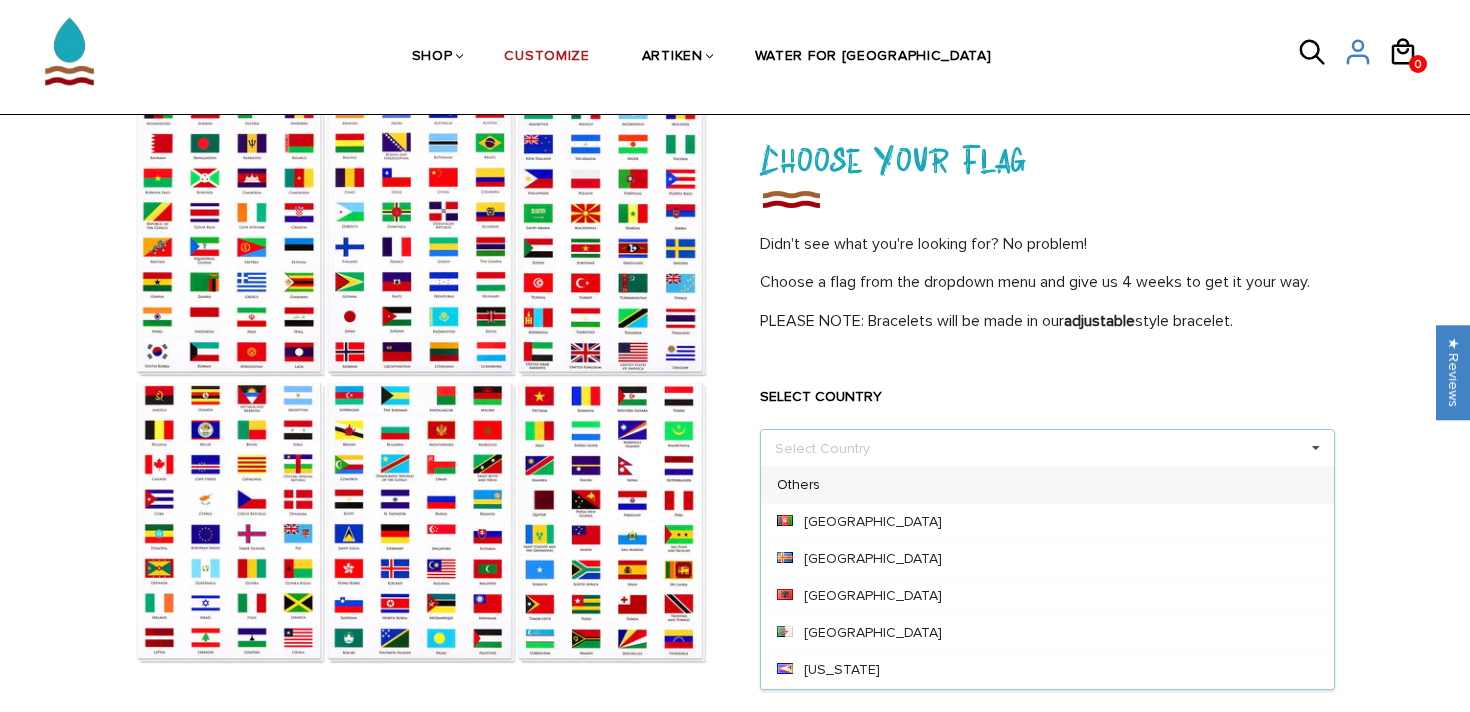 click on "Select Country
Others
[GEOGRAPHIC_DATA]
[GEOGRAPHIC_DATA]
[GEOGRAPHIC_DATA]
[GEOGRAPHIC_DATA]
[US_STATE]
[GEOGRAPHIC_DATA]
[GEOGRAPHIC_DATA]
[GEOGRAPHIC_DATA]
[GEOGRAPHIC_DATA]
[GEOGRAPHIC_DATA]
[GEOGRAPHIC_DATA]
[GEOGRAPHIC_DATA]
[GEOGRAPHIC_DATA]
[GEOGRAPHIC_DATA]
[GEOGRAPHIC_DATA]
[GEOGRAPHIC_DATA]
[GEOGRAPHIC_DATA]
[GEOGRAPHIC_DATA]
[GEOGRAPHIC_DATA]
[GEOGRAPHIC_DATA]
[GEOGRAPHIC_DATA]
[GEOGRAPHIC_DATA]
[GEOGRAPHIC_DATA]
[GEOGRAPHIC_DATA]
[GEOGRAPHIC_DATA]
[GEOGRAPHIC_DATA]
[GEOGRAPHIC_DATA]
[GEOGRAPHIC_DATA]
[GEOGRAPHIC_DATA]
[GEOGRAPHIC_DATA]
[GEOGRAPHIC_DATA]
[GEOGRAPHIC_DATA]
[GEOGRAPHIC_DATA]
[GEOGRAPHIC_DATA]
[GEOGRAPHIC_DATA]
[GEOGRAPHIC_DATA]
[GEOGRAPHIC_DATA]
[GEOGRAPHIC_DATA]
[GEOGRAPHIC_DATA]
[GEOGRAPHIC_DATA]
[GEOGRAPHIC_DATA]
[GEOGRAPHIC_DATA]
[GEOGRAPHIC_DATA]
[GEOGRAPHIC_DATA]
[GEOGRAPHIC_DATA]
[GEOGRAPHIC_DATA]
[GEOGRAPHIC_DATA]
[GEOGRAPHIC_DATA]
[GEOGRAPHIC_DATA]
[GEOGRAPHIC_DATA]
[GEOGRAPHIC_DATA] [GEOGRAPHIC_DATA]
[GEOGRAPHIC_DATA]
[GEOGRAPHIC_DATA]
[GEOGRAPHIC_DATA]
[GEOGRAPHIC_DATA] [GEOGRAPHIC_DATA]
[GEOGRAPHIC_DATA]
[GEOGRAPHIC_DATA]
[GEOGRAPHIC_DATA]
[GEOGRAPHIC_DATA]
[GEOGRAPHIC_DATA]
[GEOGRAPHIC_DATA]
[GEOGRAPHIC_DATA]
[GEOGRAPHIC_DATA]
[GEOGRAPHIC_DATA]
[GEOGRAPHIC_DATA]
[GEOGRAPHIC_DATA][PERSON_NAME][GEOGRAPHIC_DATA]
[GEOGRAPHIC_DATA]
[GEOGRAPHIC_DATA]
[GEOGRAPHIC_DATA]
[GEOGRAPHIC_DATA]
[GEOGRAPHIC_DATA]
[GEOGRAPHIC_DATA]
[GEOGRAPHIC_DATA]
[GEOGRAPHIC_DATA]
[GEOGRAPHIC_DATA]" at bounding box center [1047, 448] 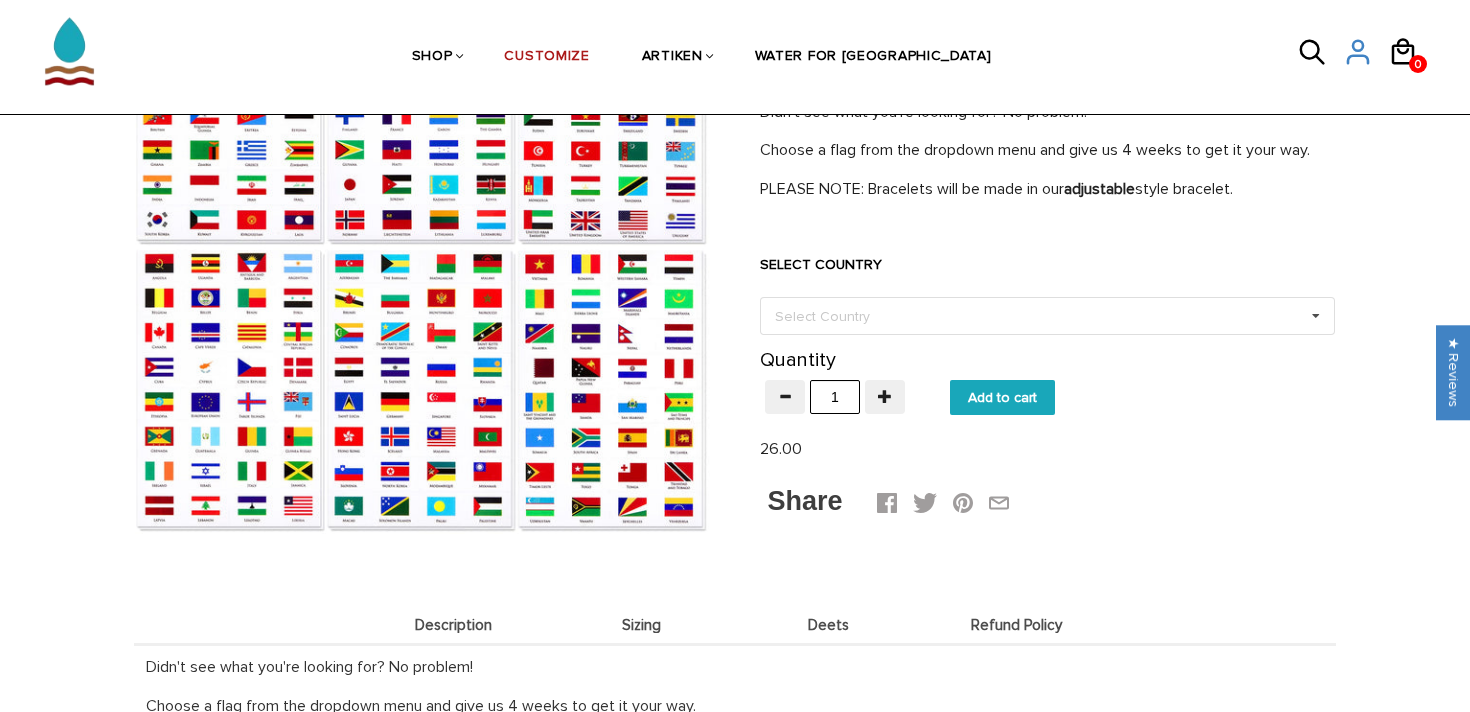 scroll, scrollTop: 0, scrollLeft: 0, axis: both 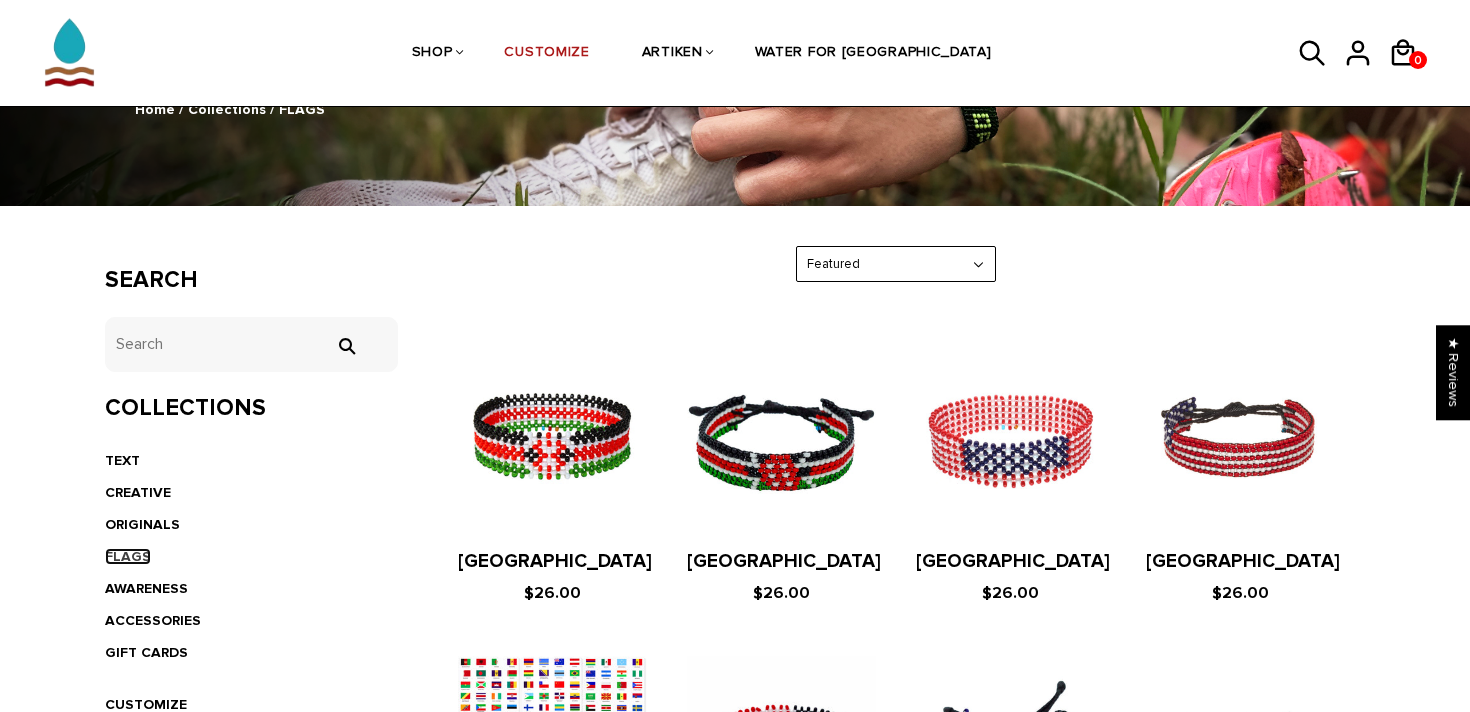 click on "FLAGS" at bounding box center [128, 556] 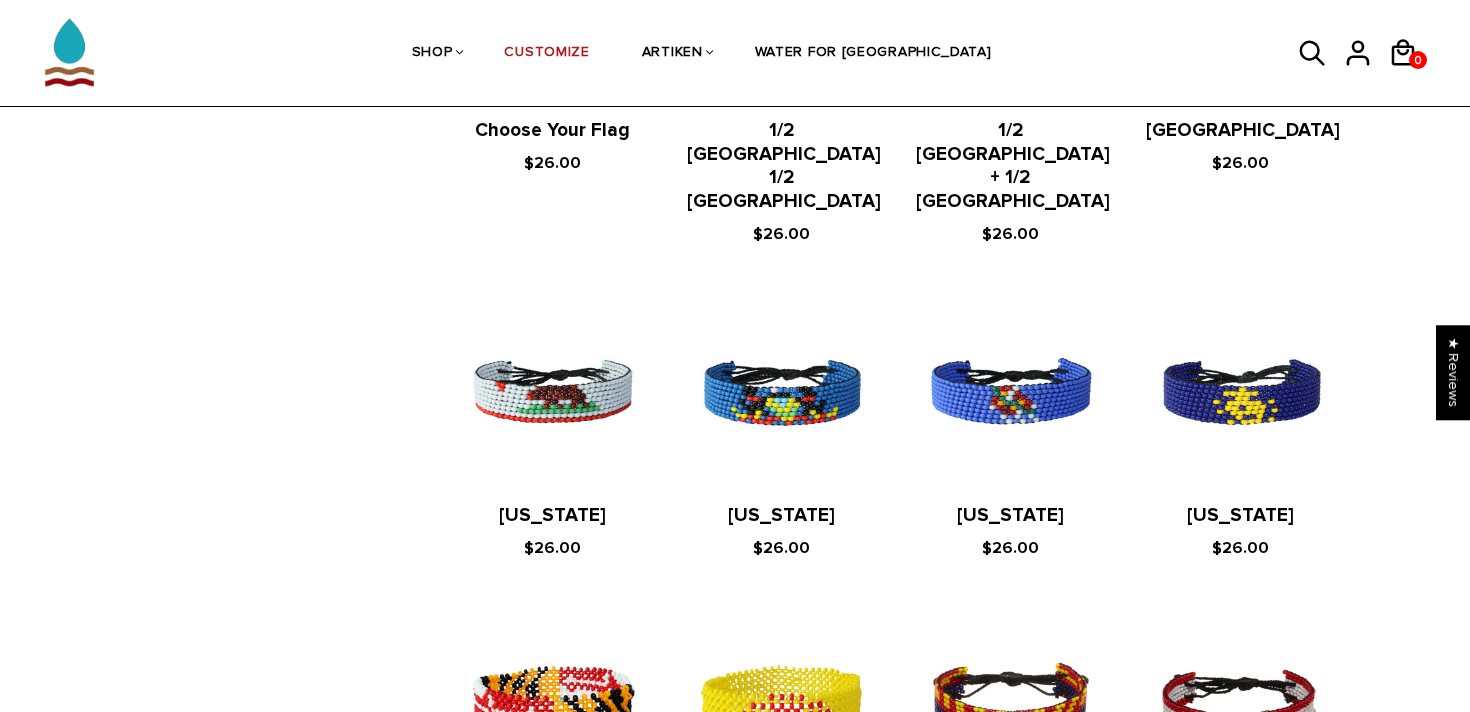 scroll, scrollTop: 406, scrollLeft: 0, axis: vertical 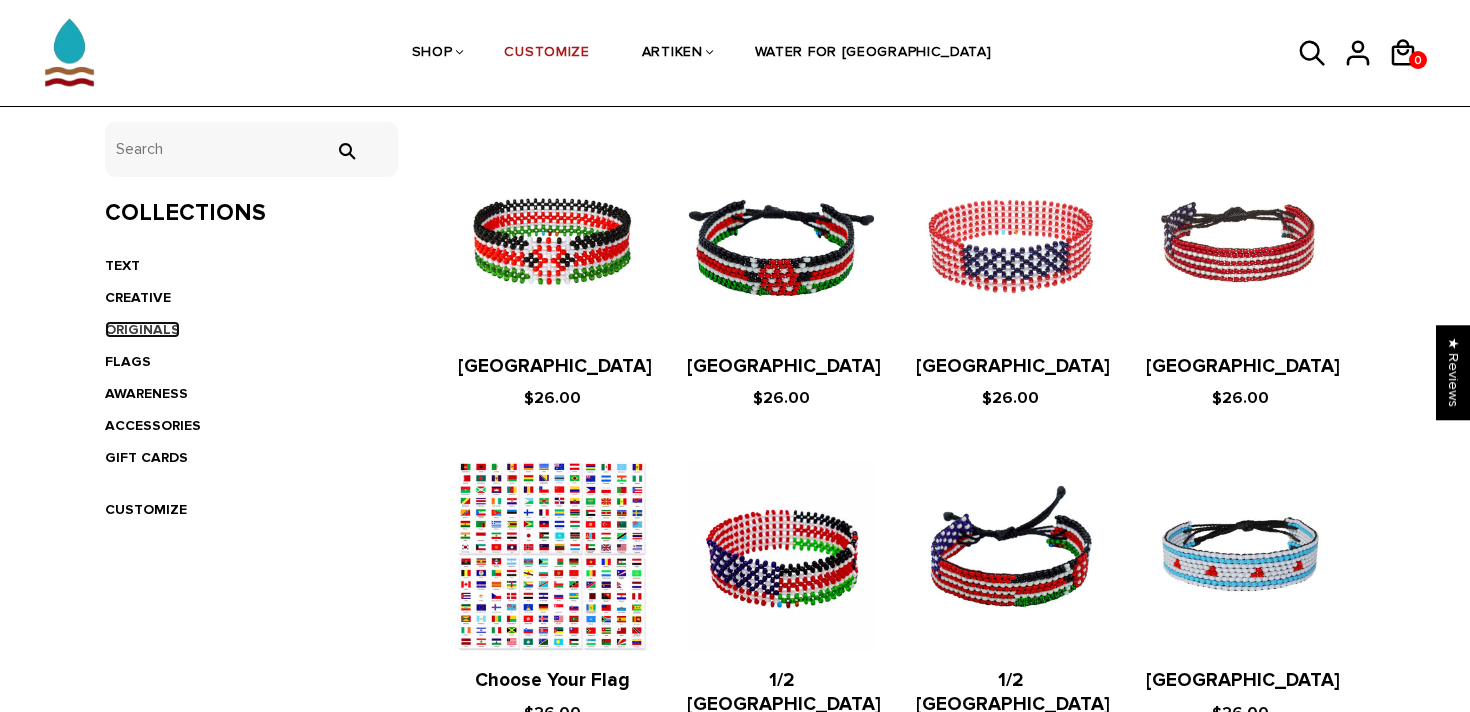 click on "ORIGINALS" at bounding box center (142, 329) 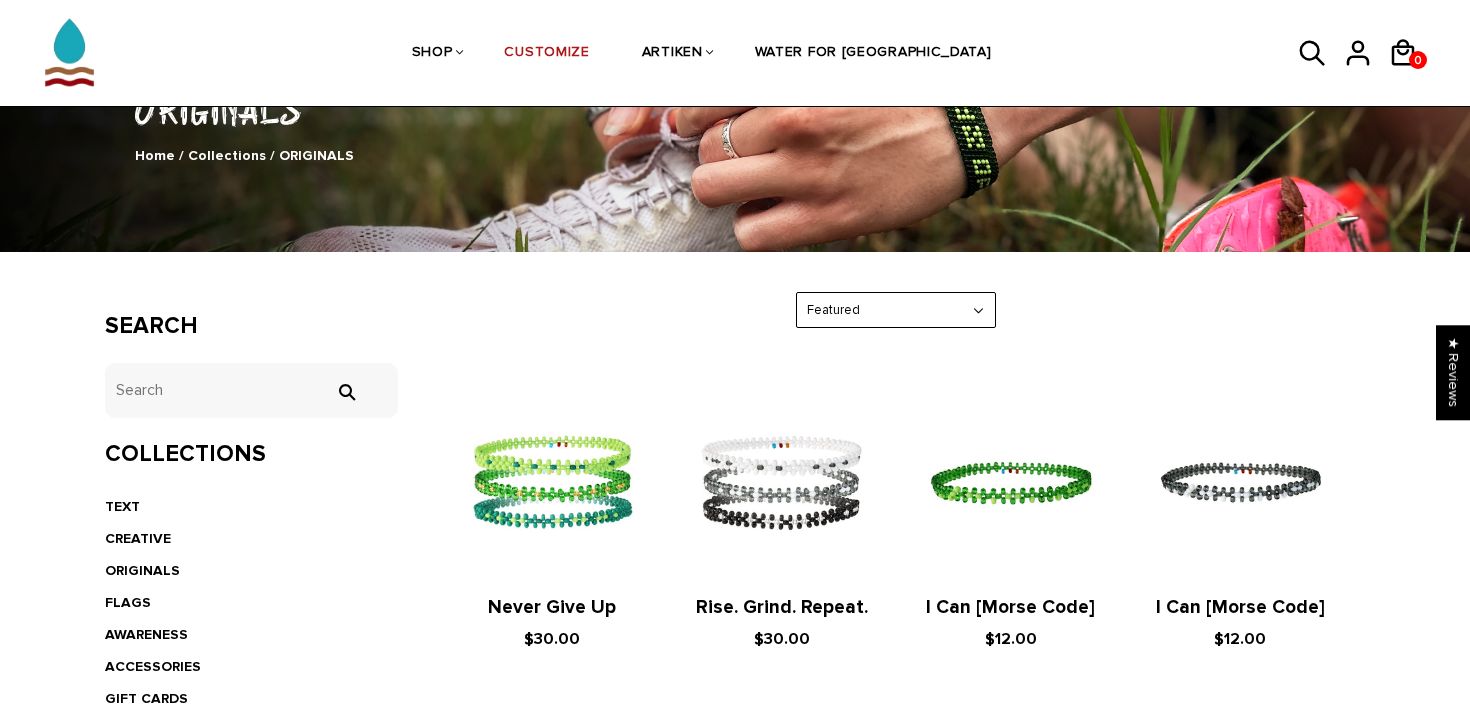 scroll, scrollTop: 189, scrollLeft: 0, axis: vertical 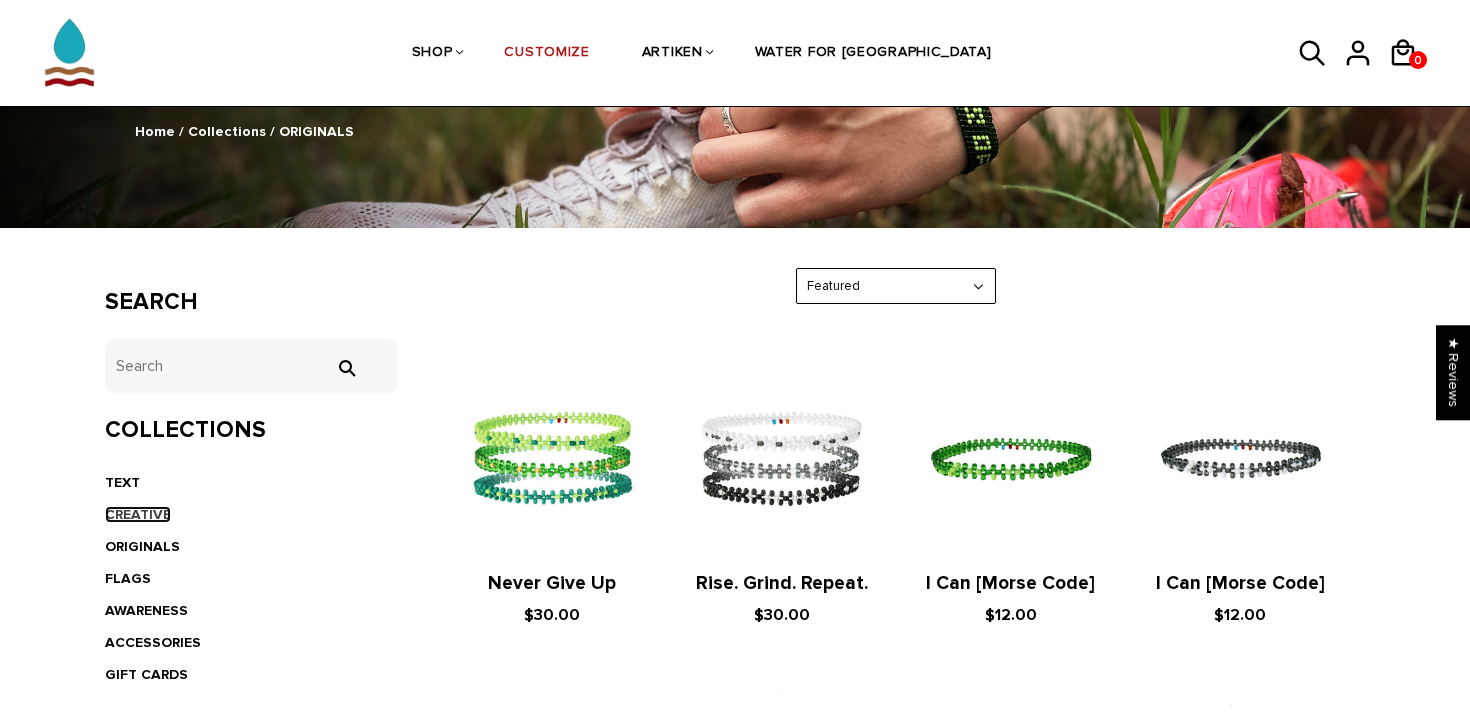 click on "CREATIVE" at bounding box center [138, 514] 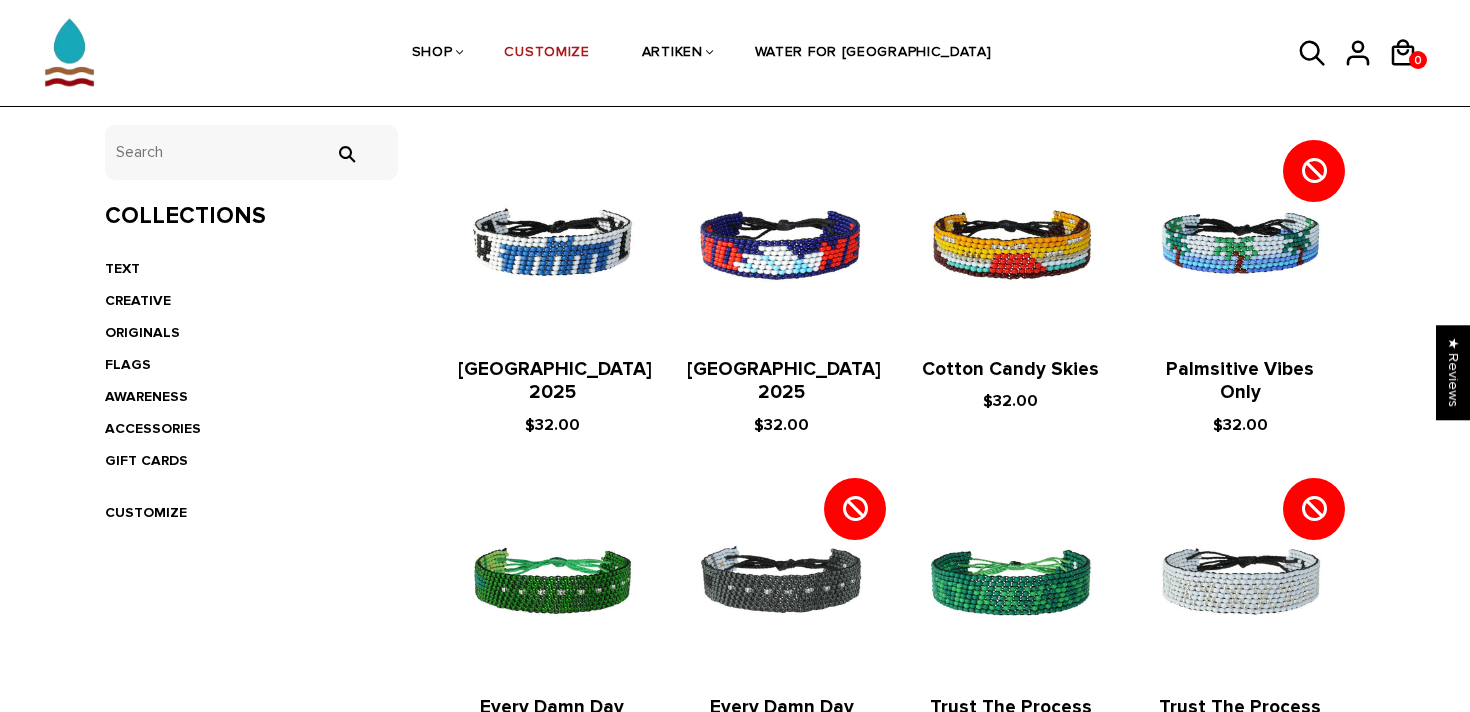 scroll, scrollTop: 450, scrollLeft: 0, axis: vertical 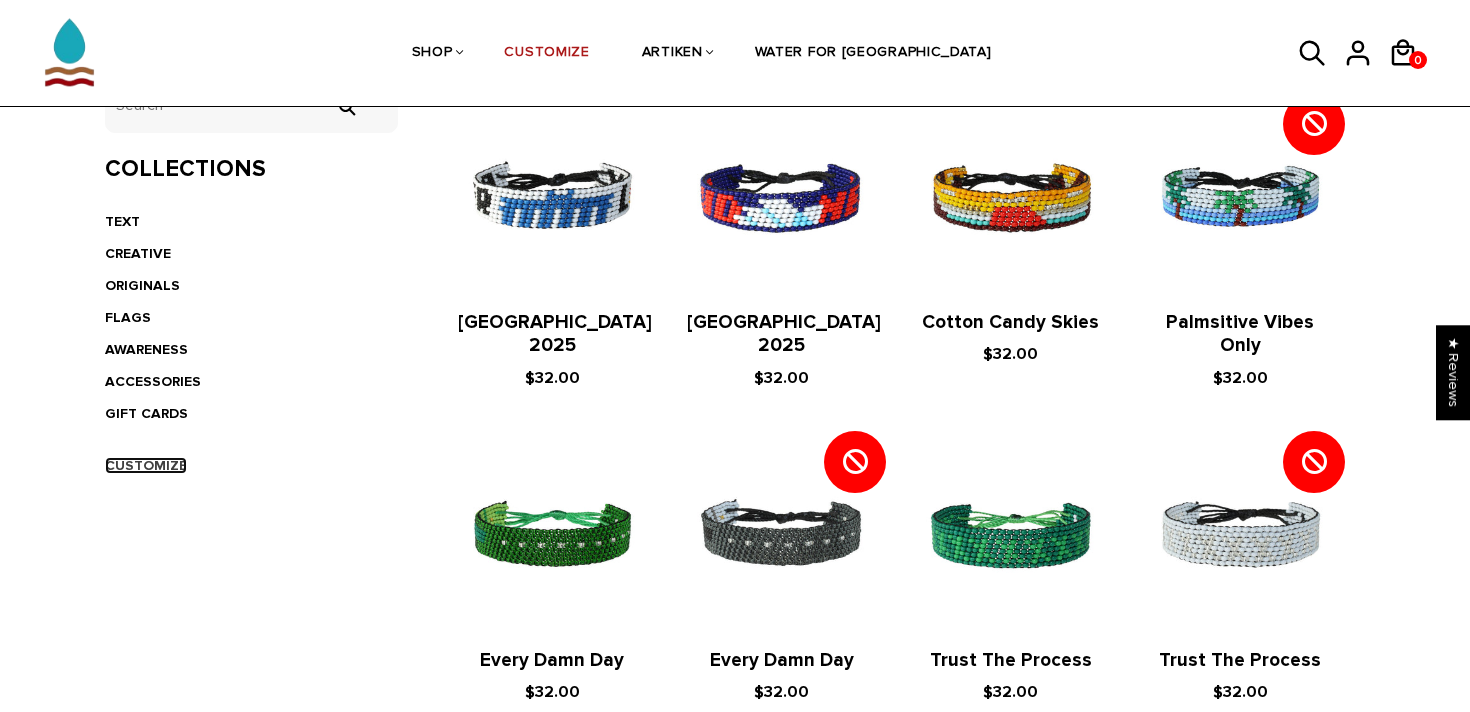 click on "CUSTOMIZE" at bounding box center [146, 465] 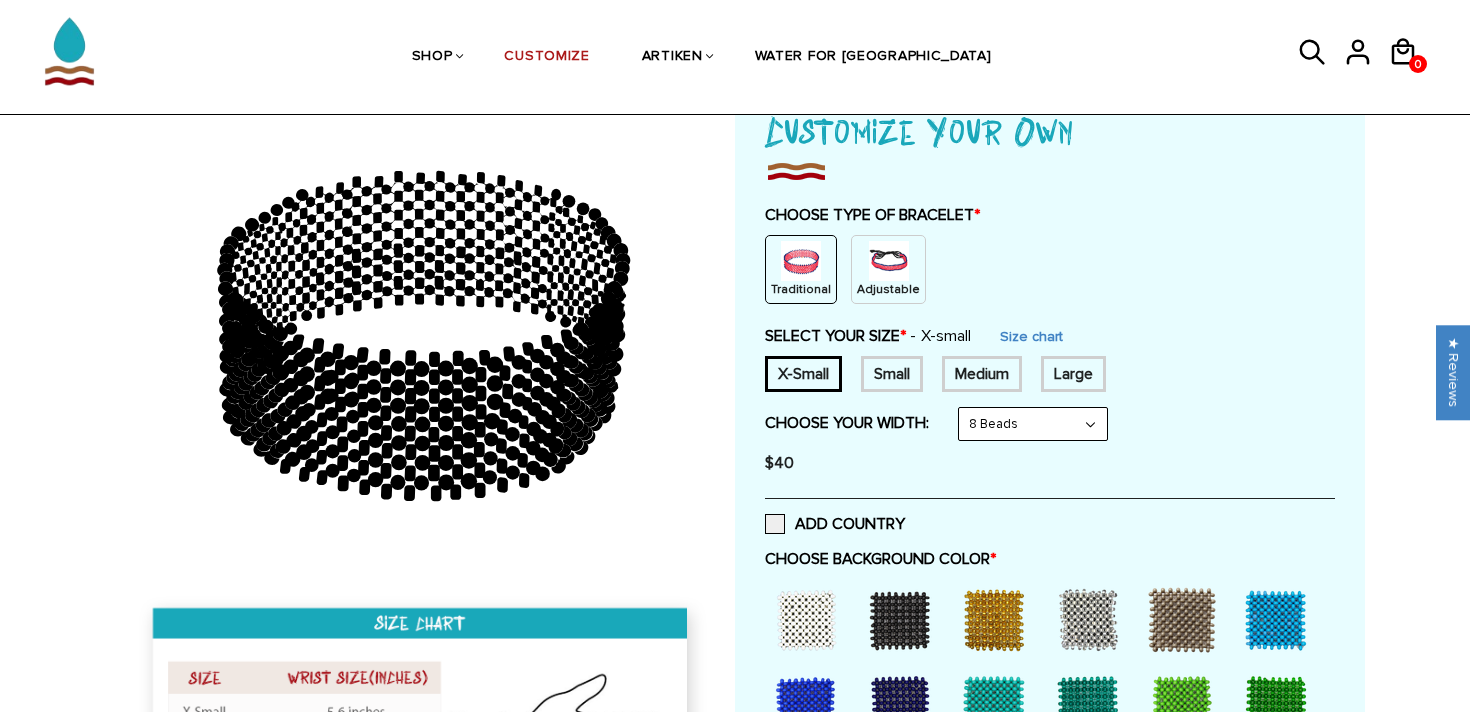 scroll, scrollTop: 340, scrollLeft: 0, axis: vertical 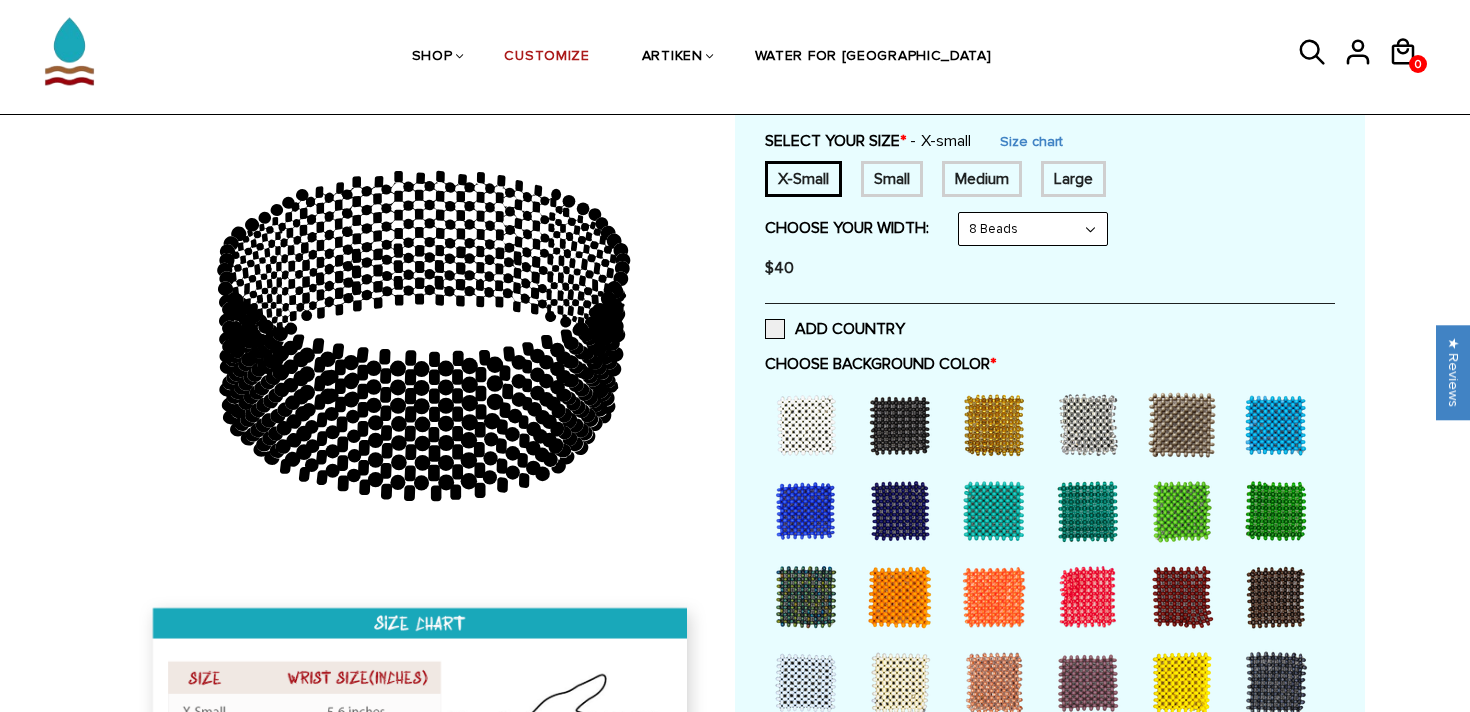 click on "Medium" at bounding box center [982, 179] 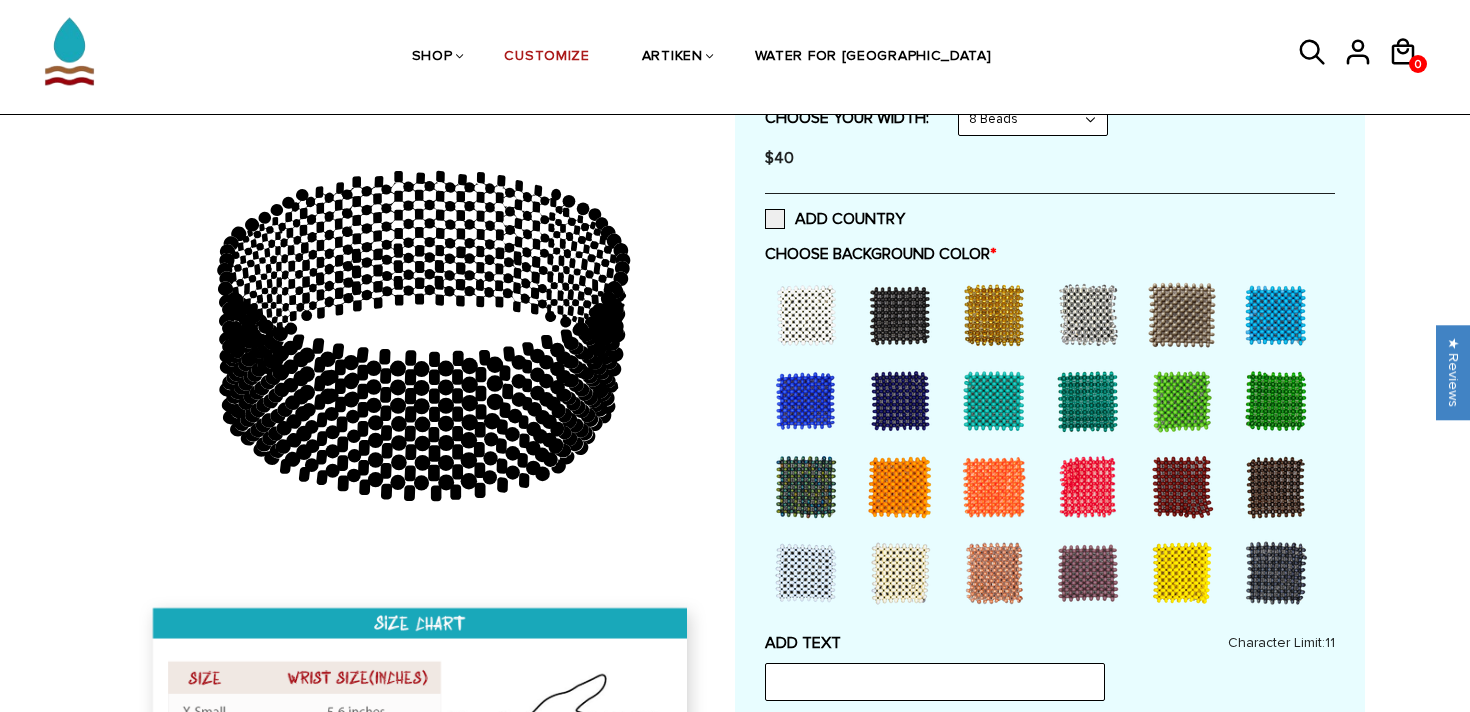 scroll, scrollTop: 514, scrollLeft: 0, axis: vertical 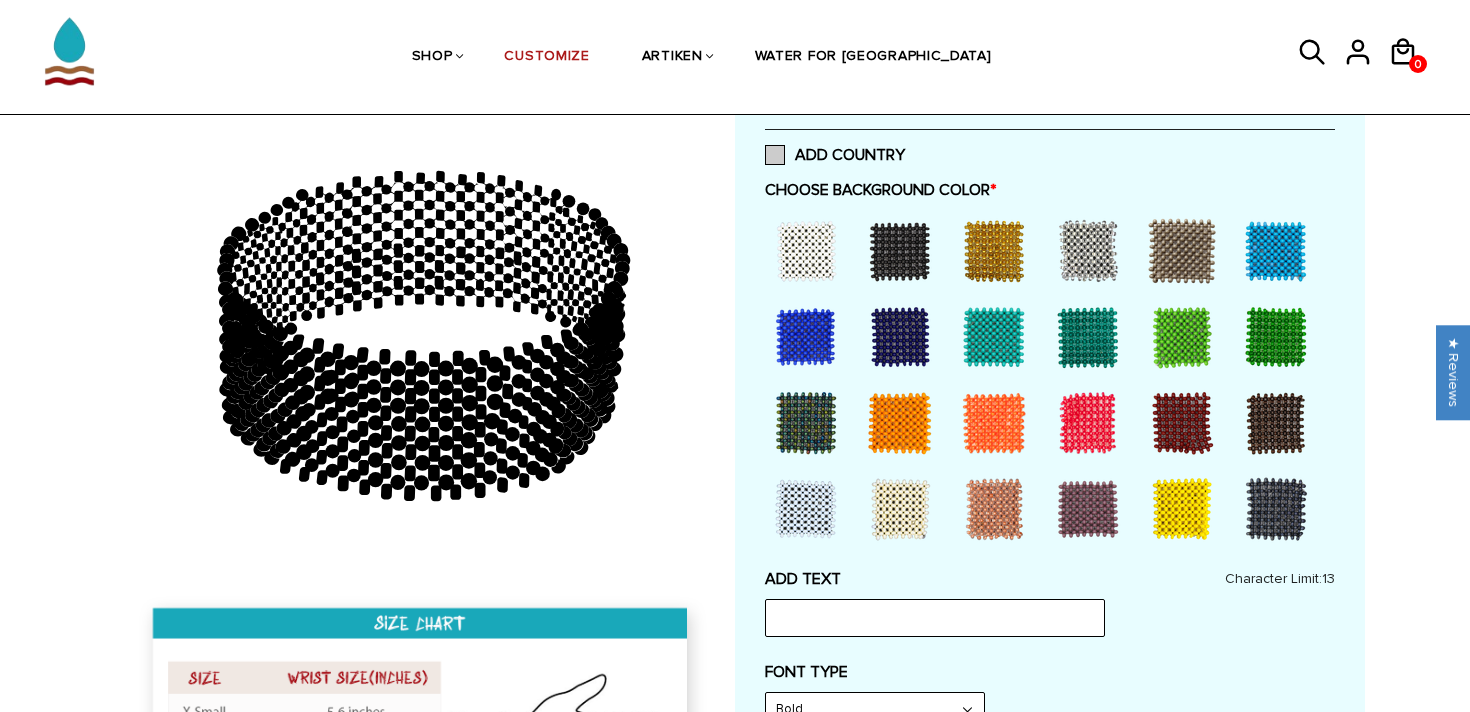 click at bounding box center [775, 155] 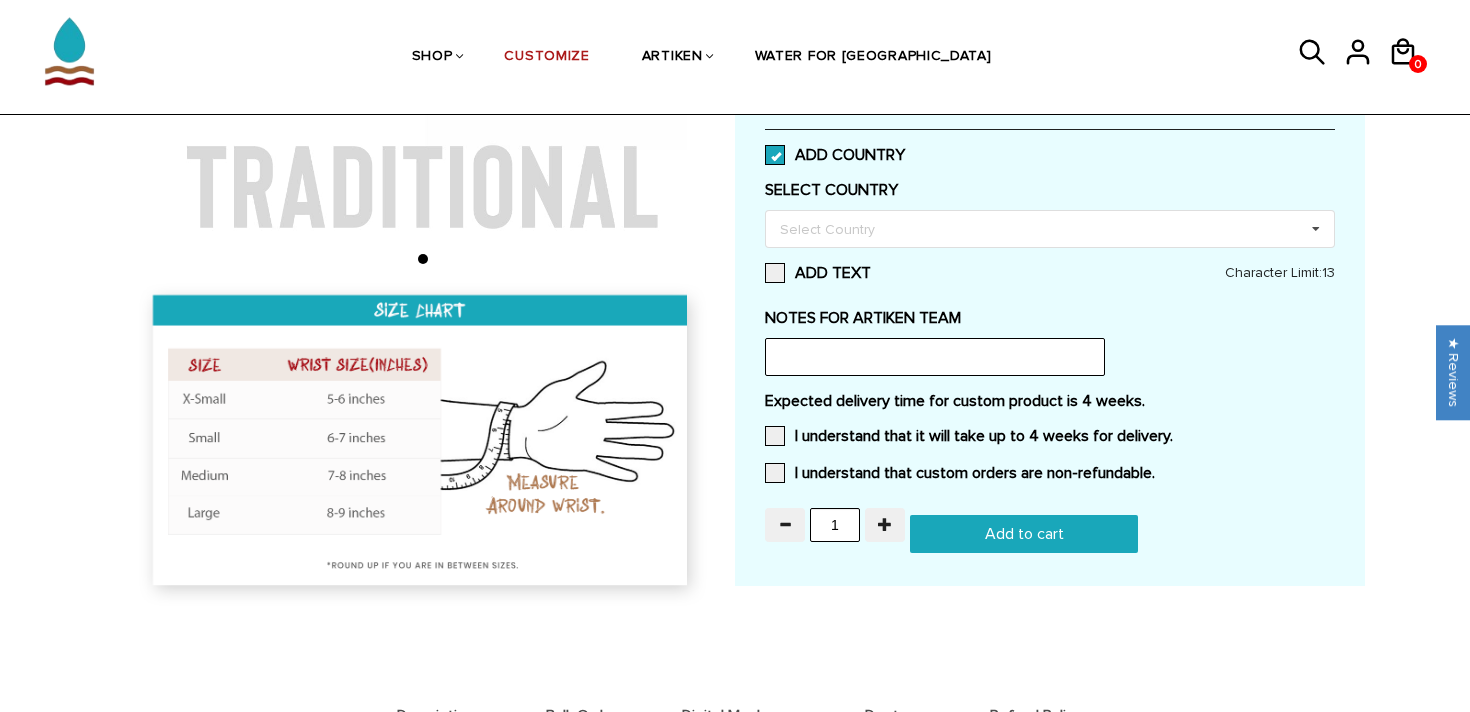 click at bounding box center [775, 155] 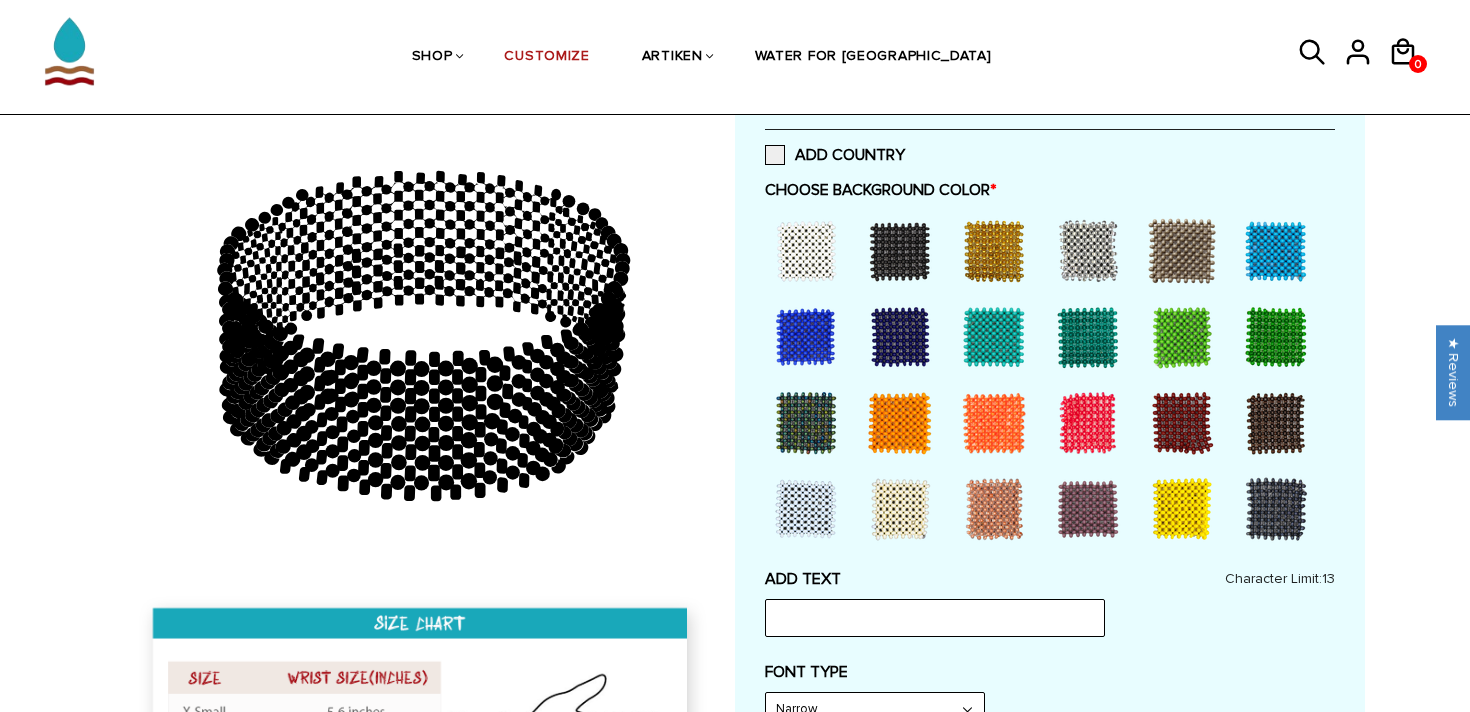scroll, scrollTop: 643, scrollLeft: 0, axis: vertical 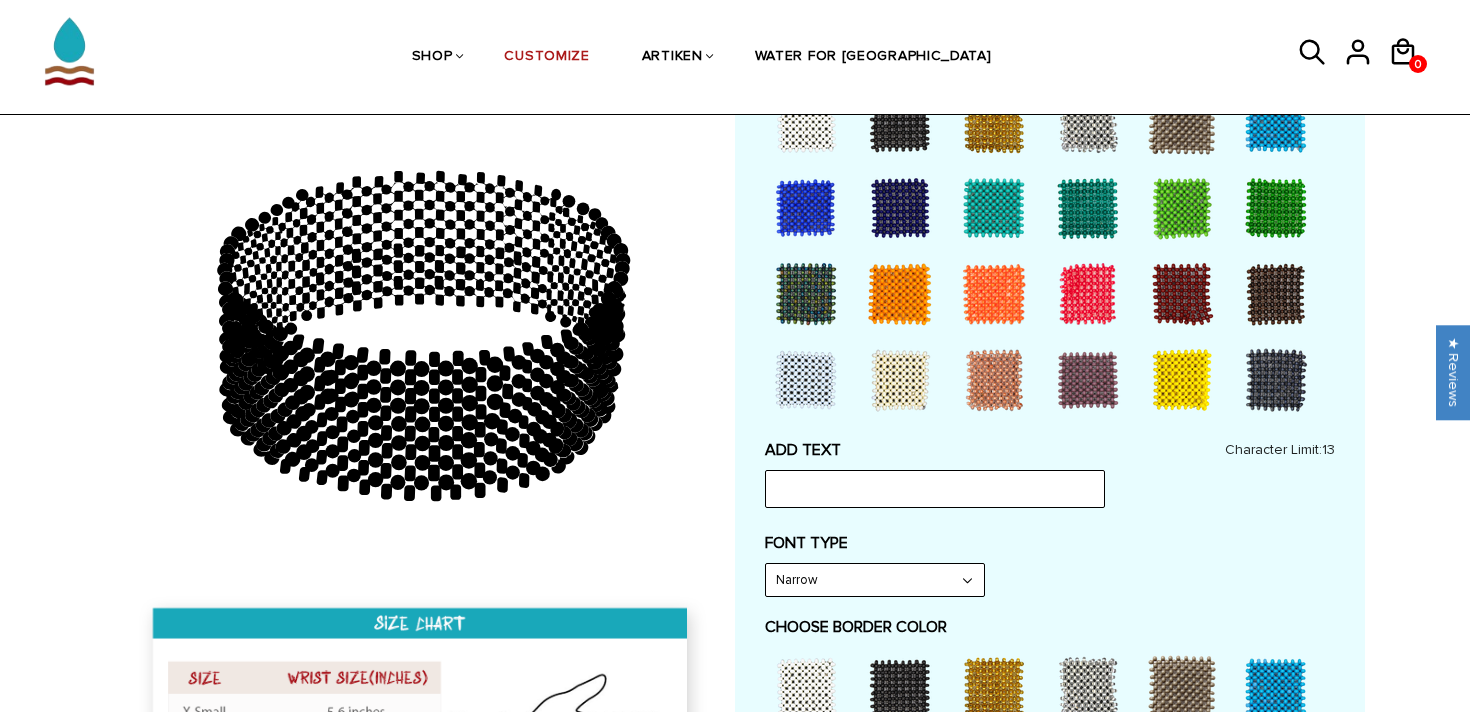 click at bounding box center (806, 380) 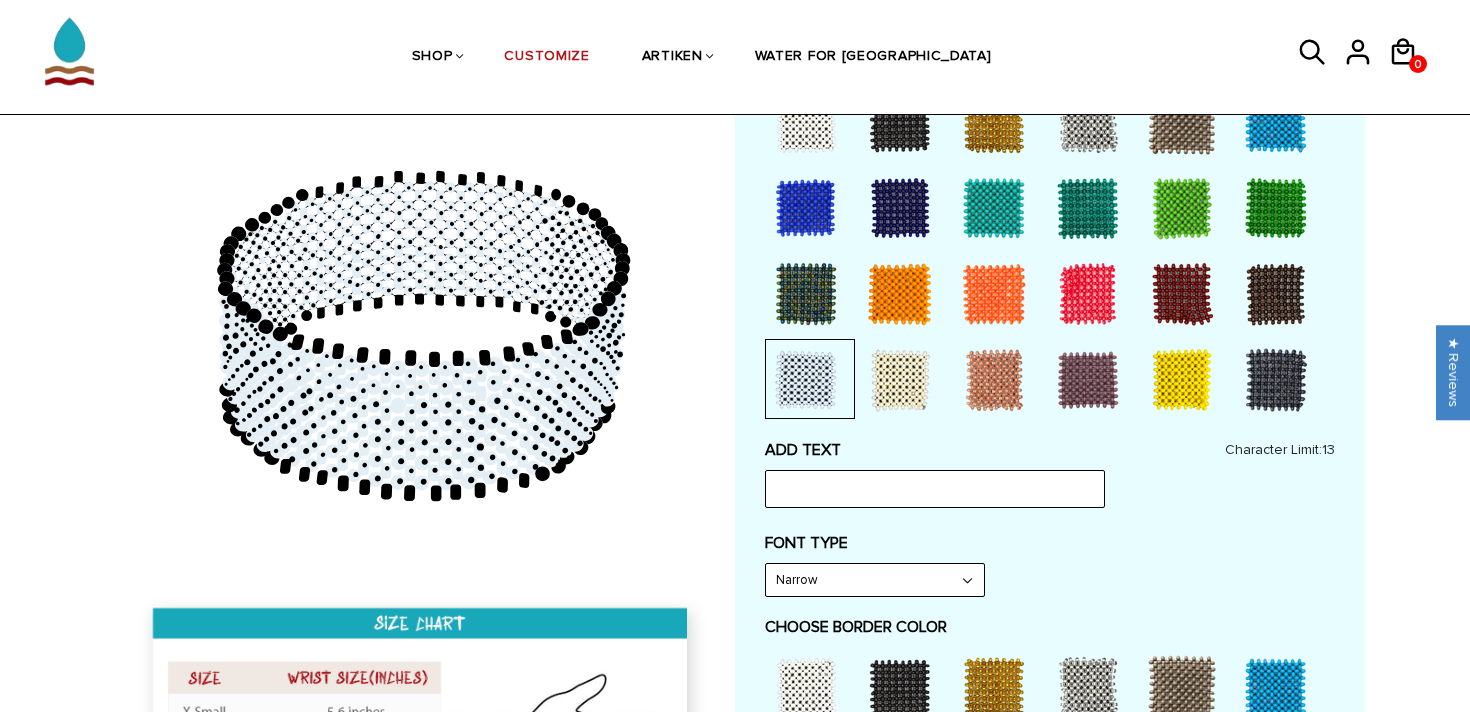 click at bounding box center (900, 294) 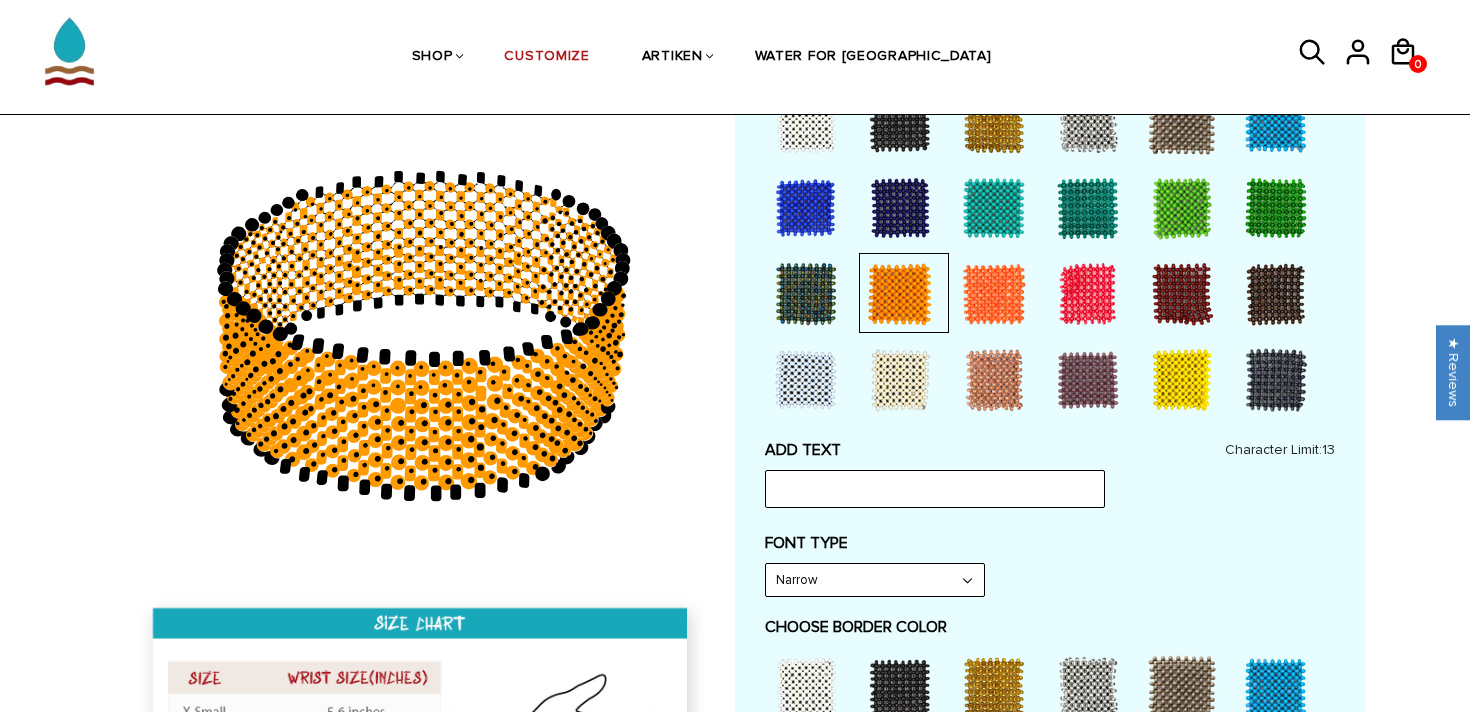 click at bounding box center (994, 294) 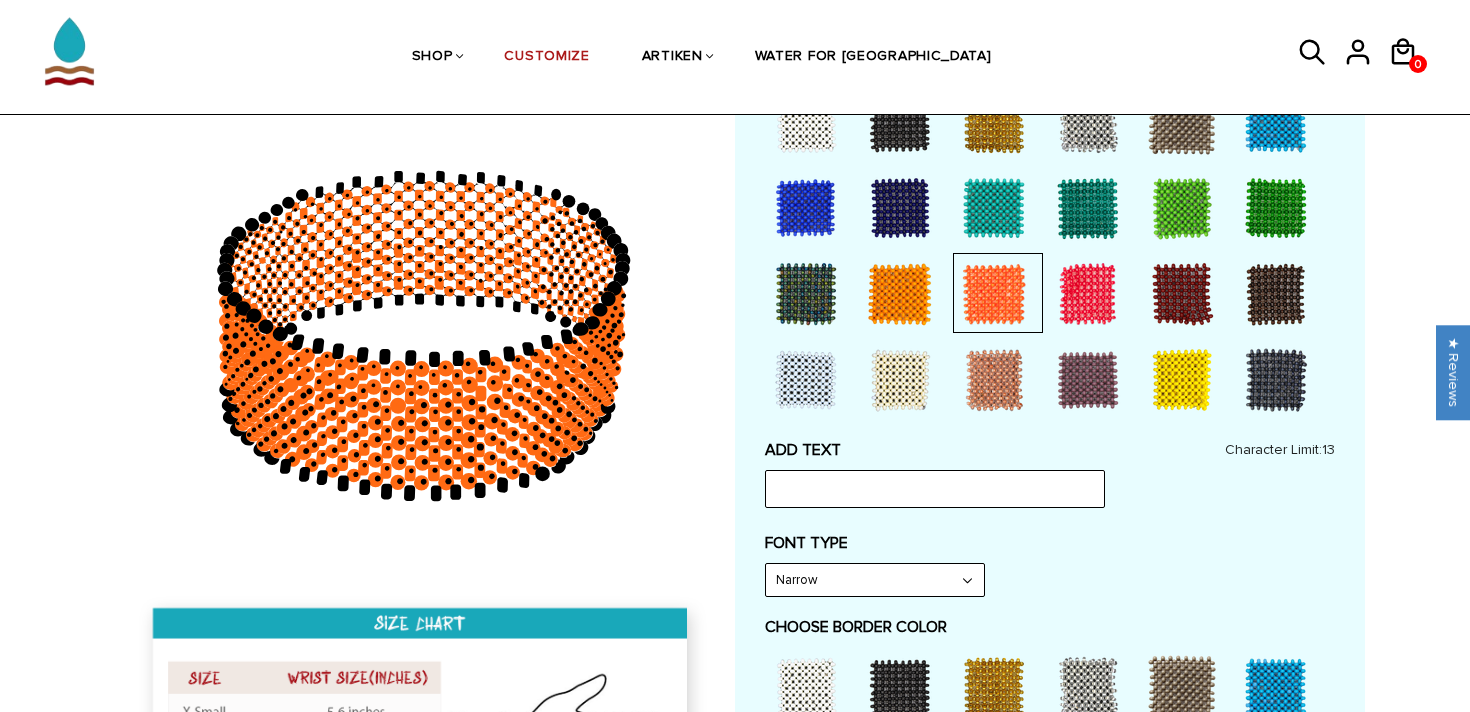 click at bounding box center [1088, 380] 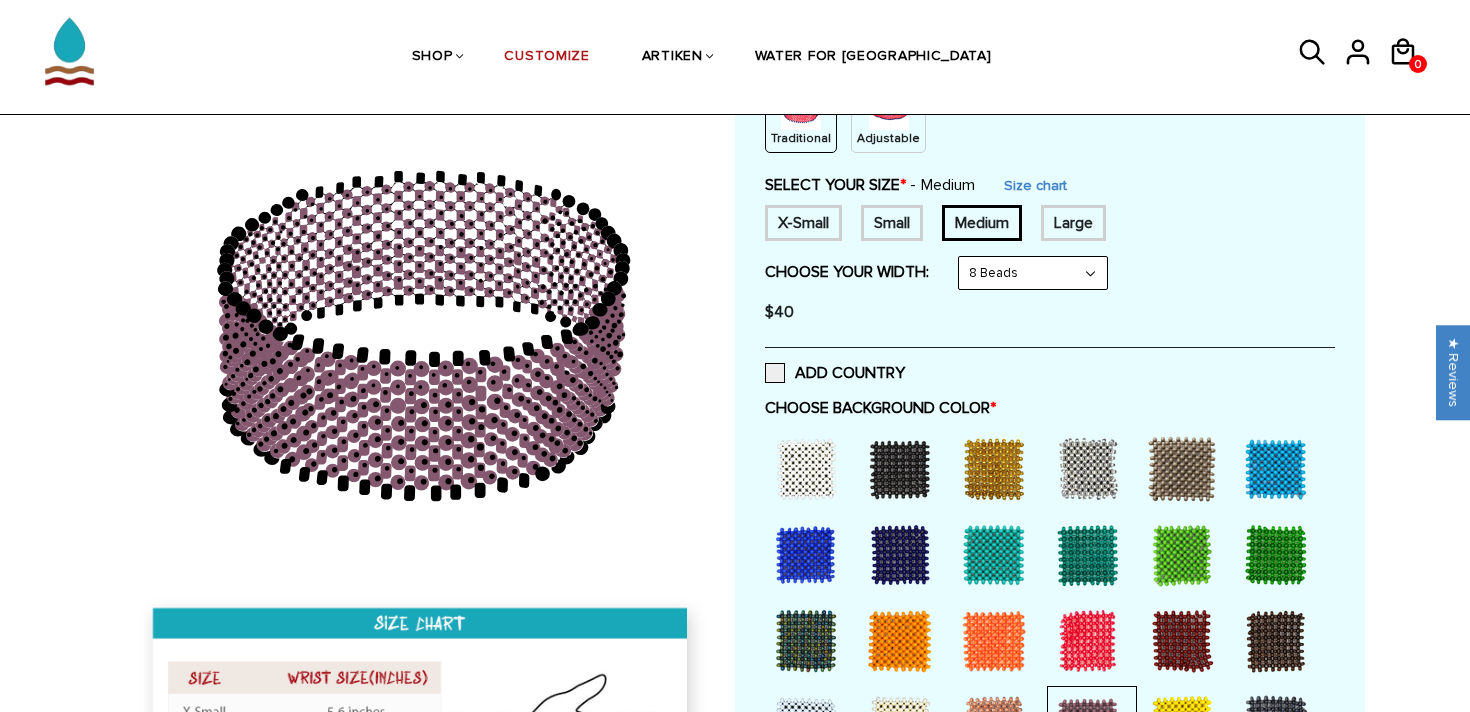 scroll, scrollTop: 290, scrollLeft: 0, axis: vertical 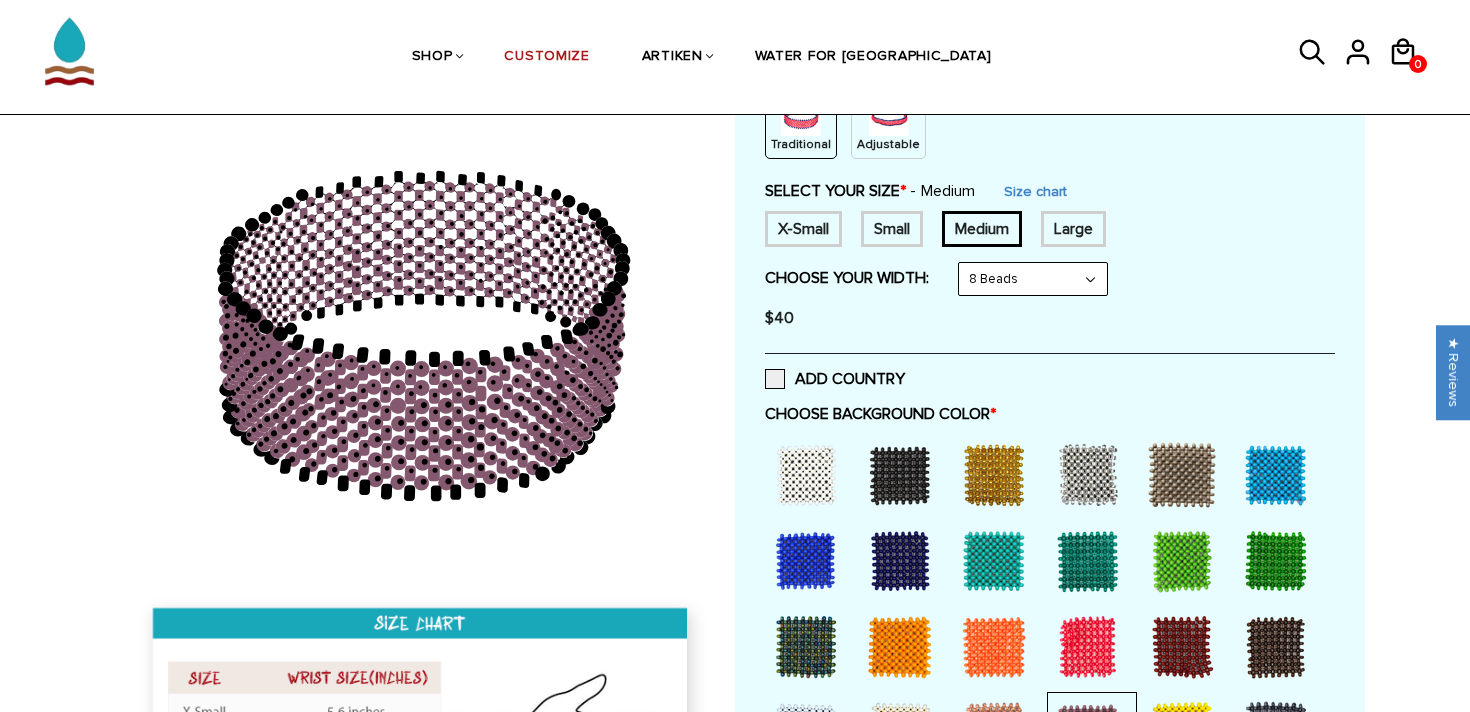 click on "8 Beads
6 Beads
10 Beads" at bounding box center (1033, 279) 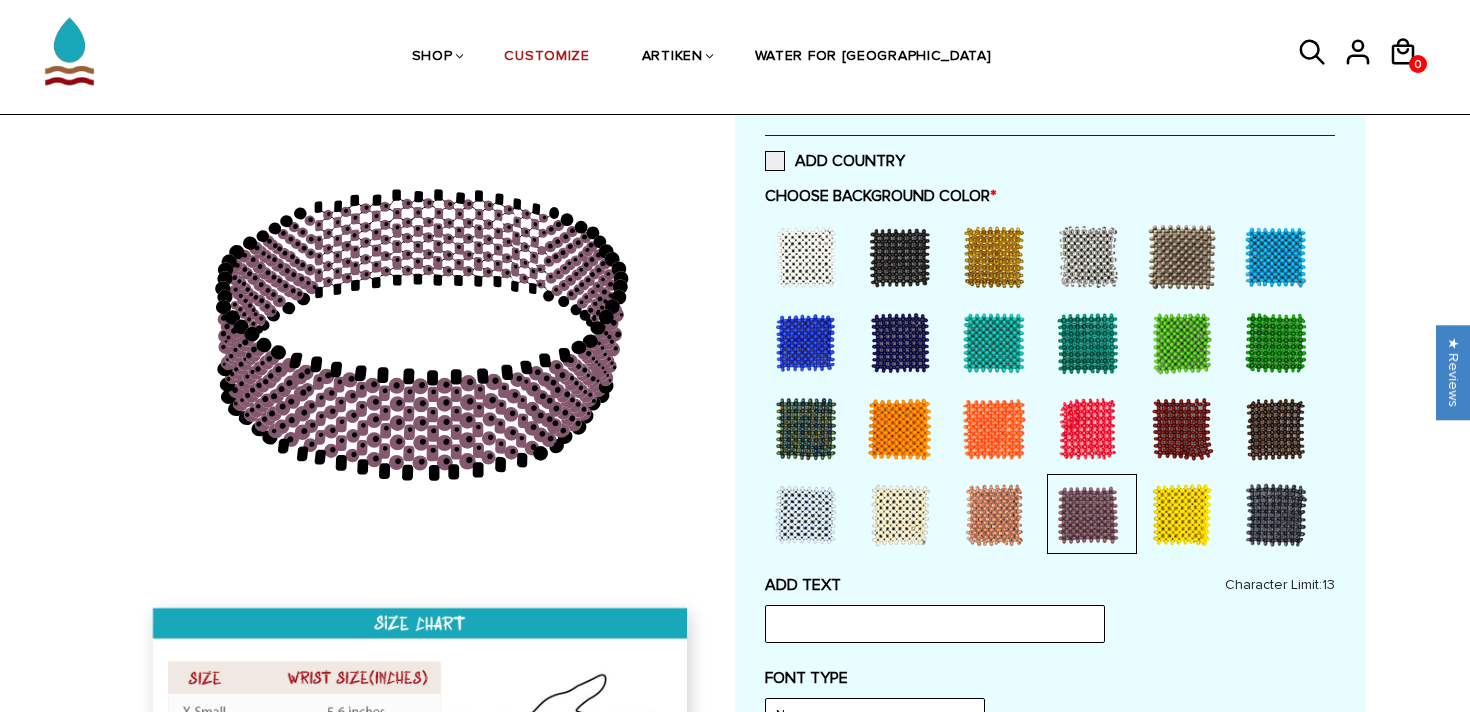 scroll, scrollTop: 558, scrollLeft: 0, axis: vertical 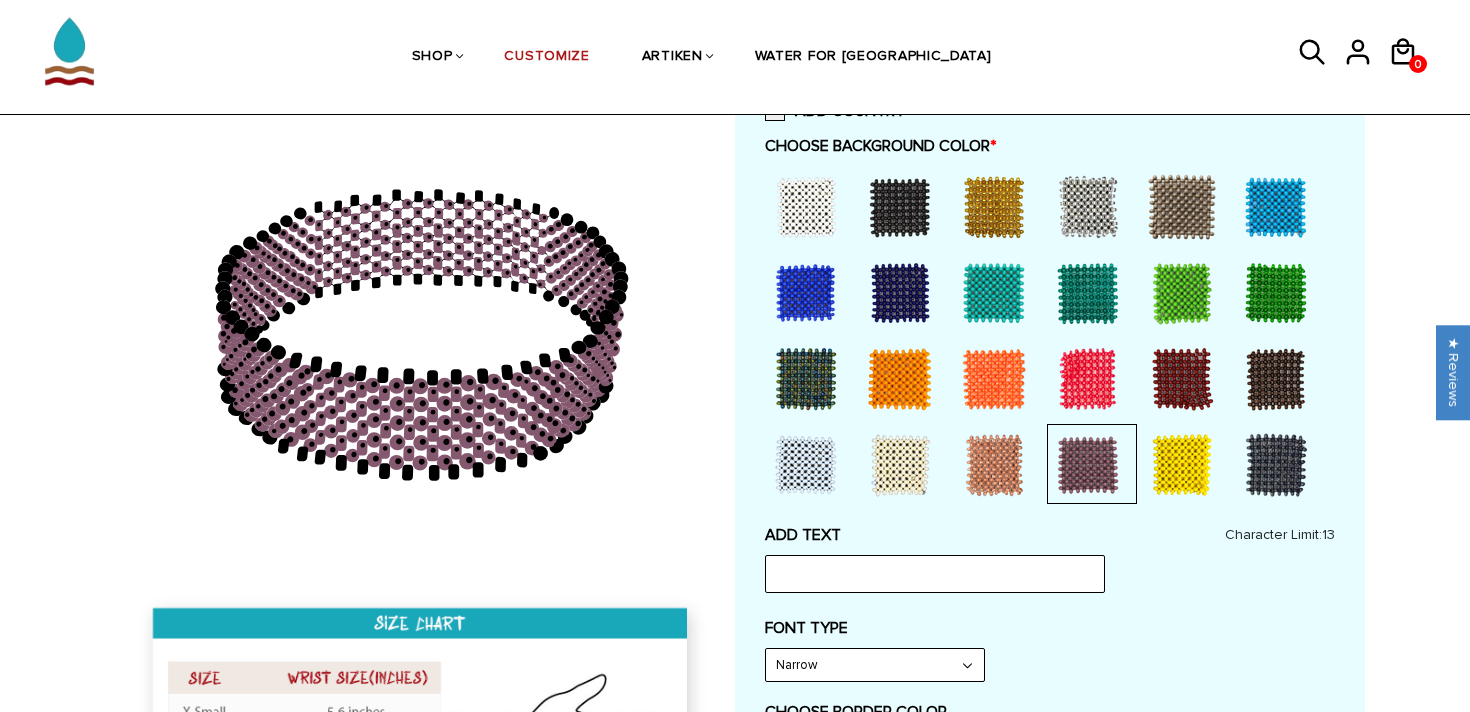 click at bounding box center [806, 207] 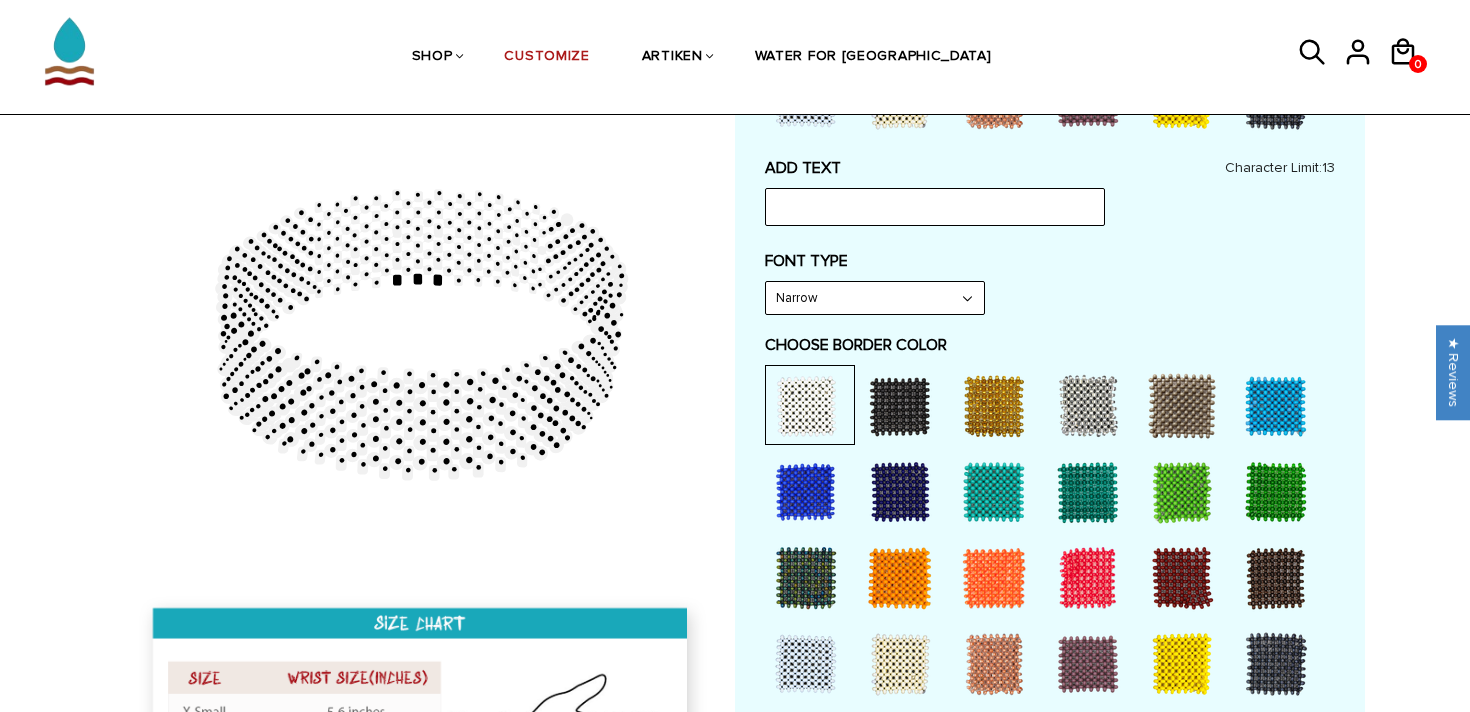 scroll, scrollTop: 1006, scrollLeft: 0, axis: vertical 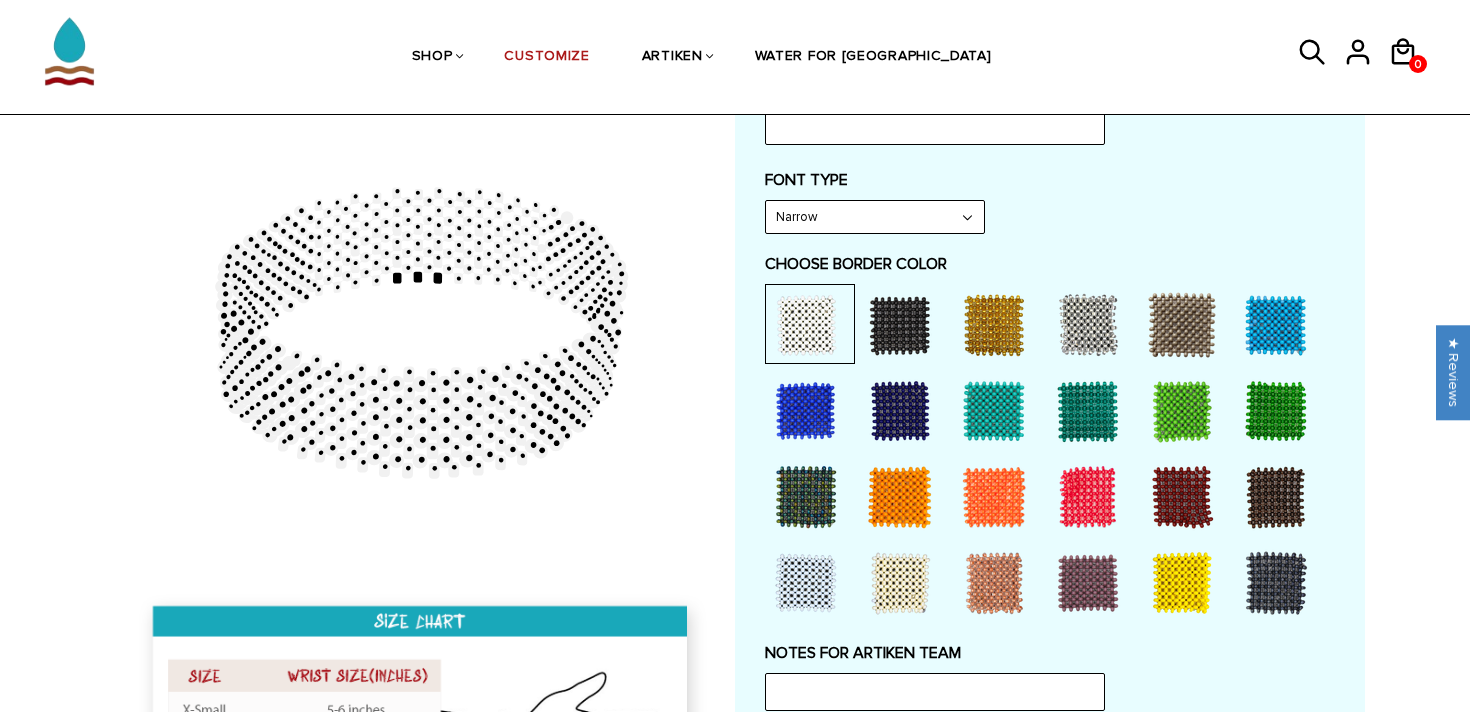 click at bounding box center [1088, 497] 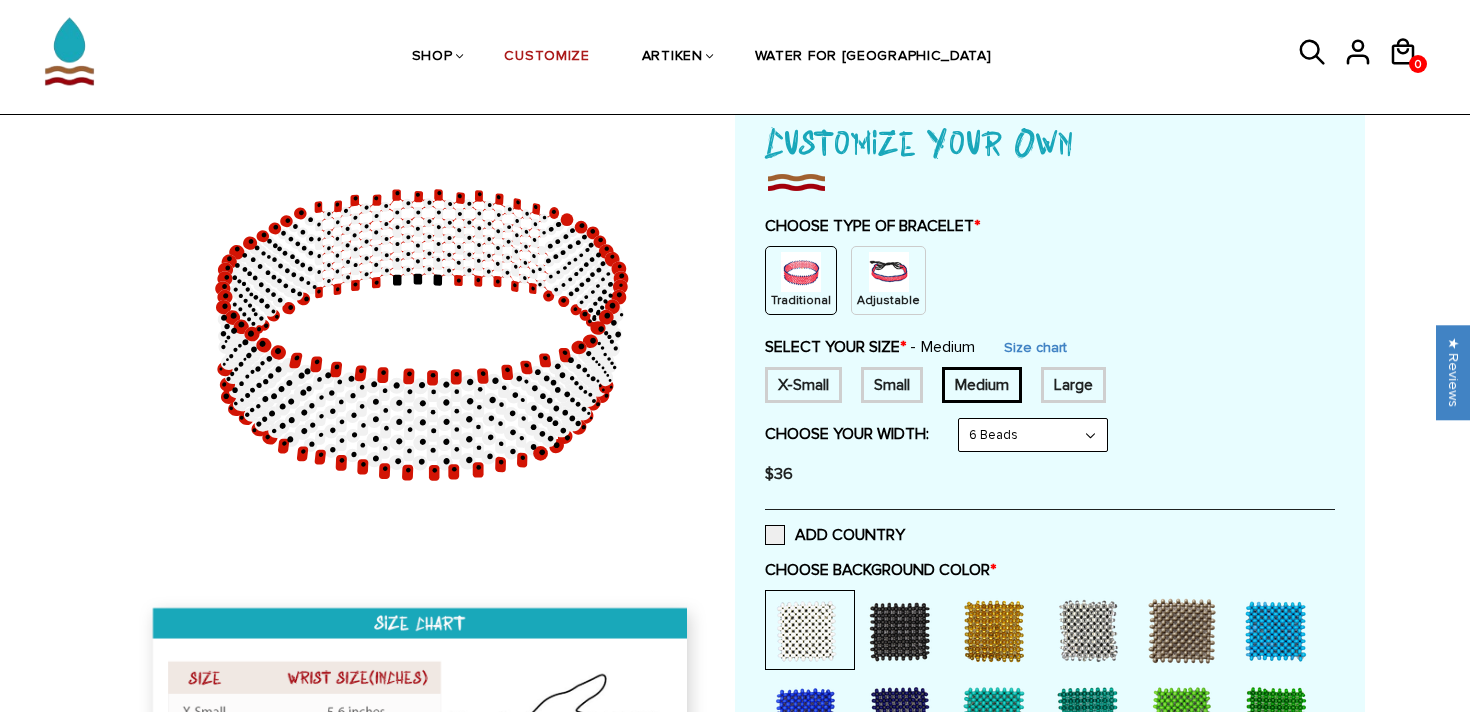 scroll, scrollTop: 0, scrollLeft: 0, axis: both 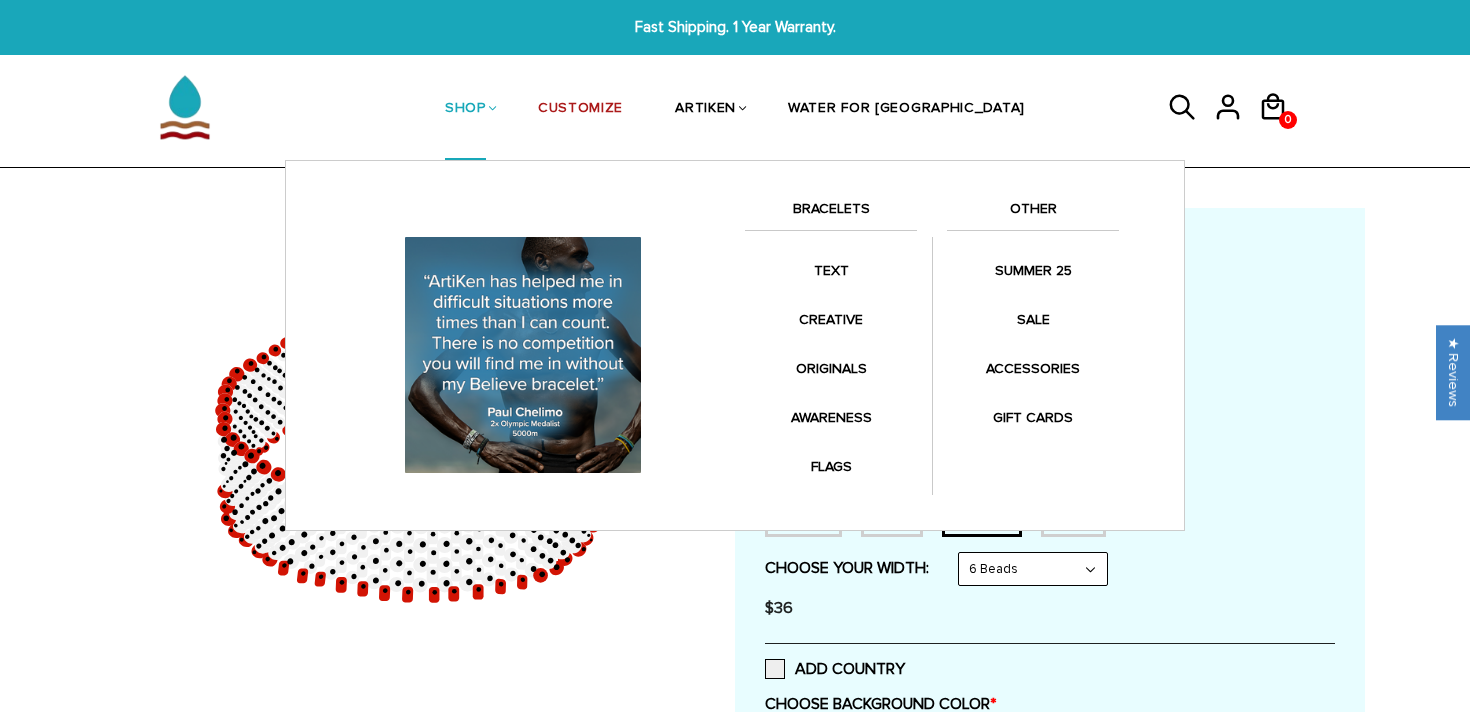click on "SHOP" at bounding box center (465, 109) 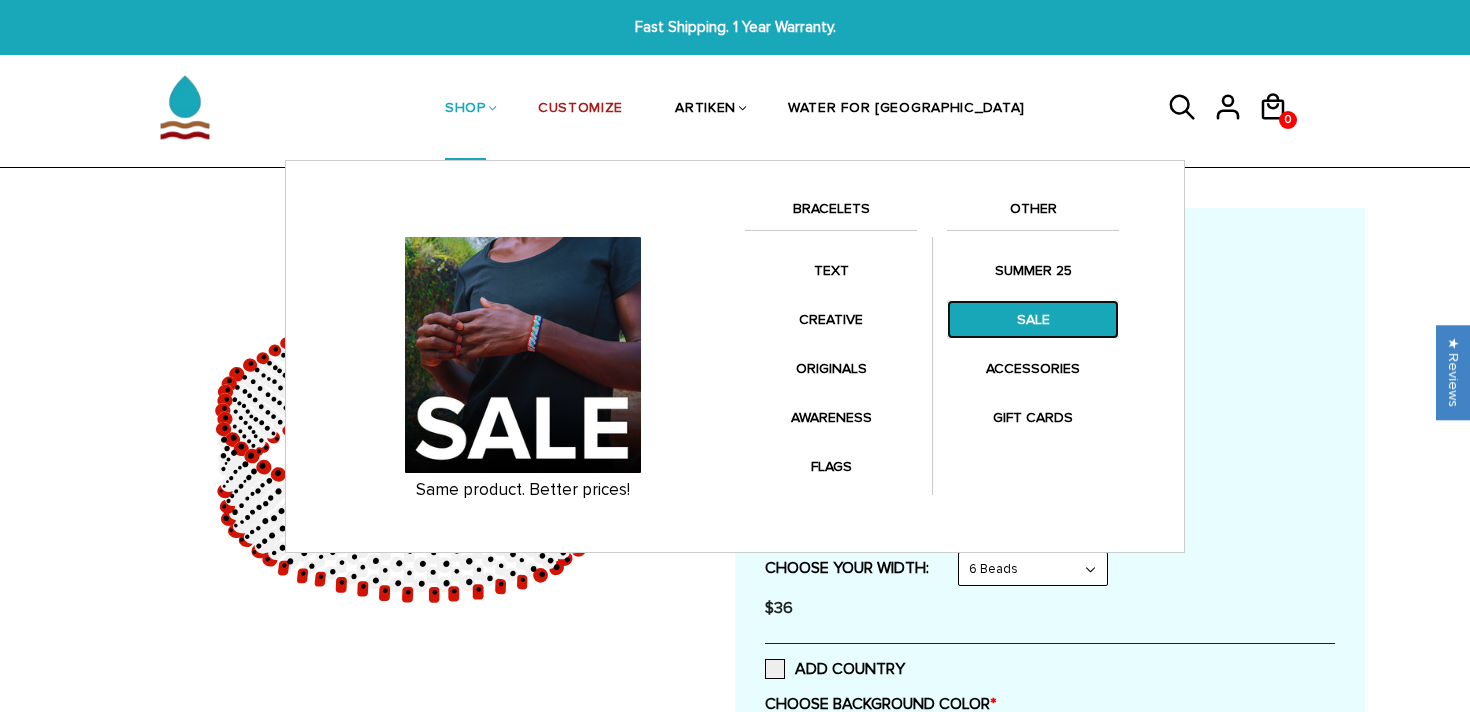click on "SALE" at bounding box center [1033, 319] 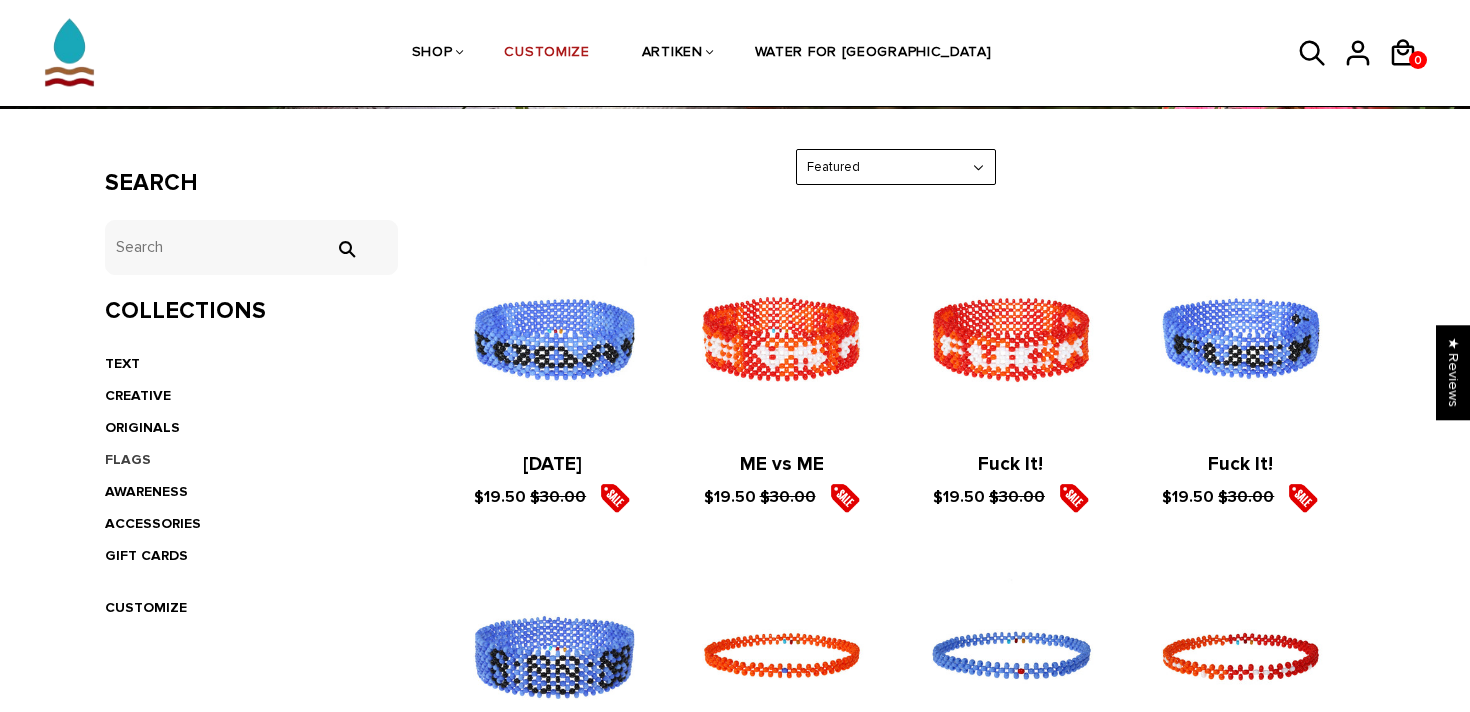 scroll, scrollTop: 309, scrollLeft: 0, axis: vertical 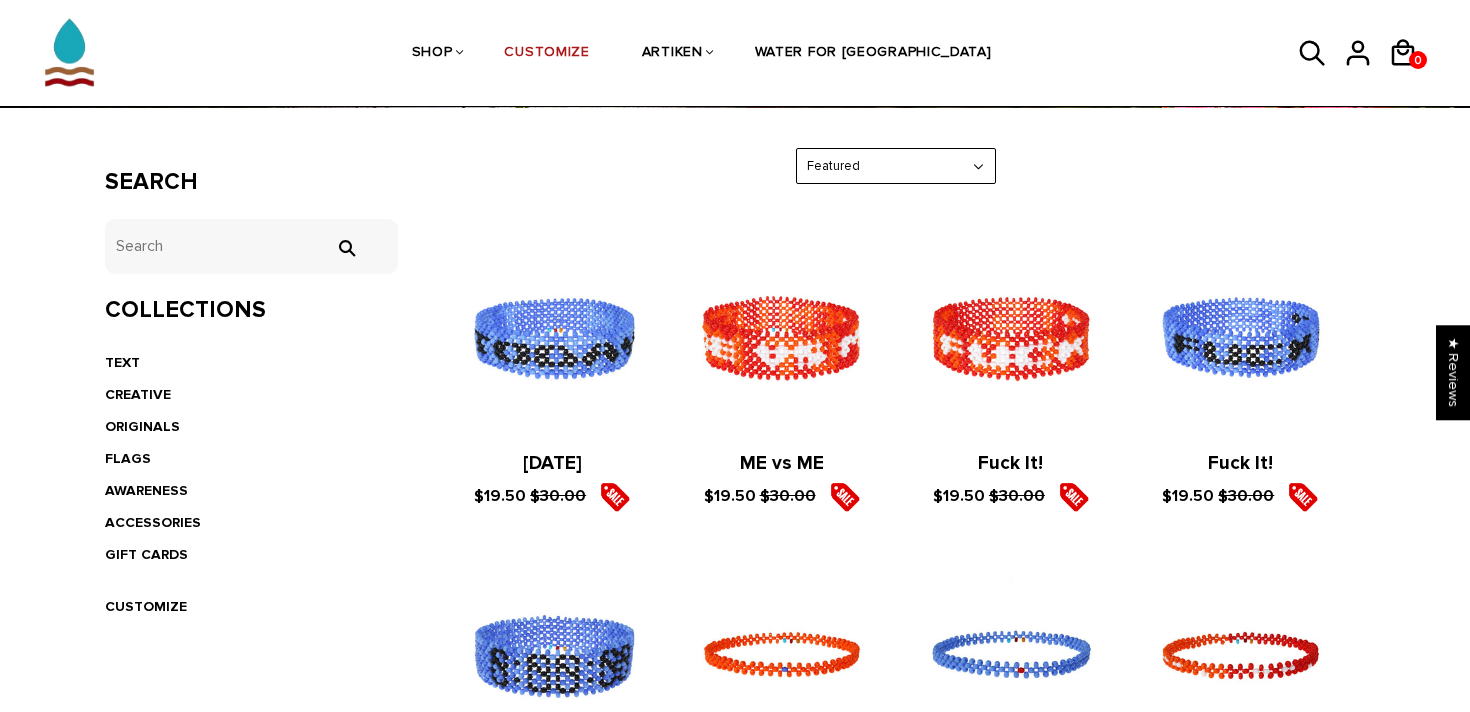 click on "Featured
Best Selling
$ Low to High
$ High to Low
Z-A
A-Z
Oldest to Newest
Newest to Oldest" at bounding box center (896, 166) 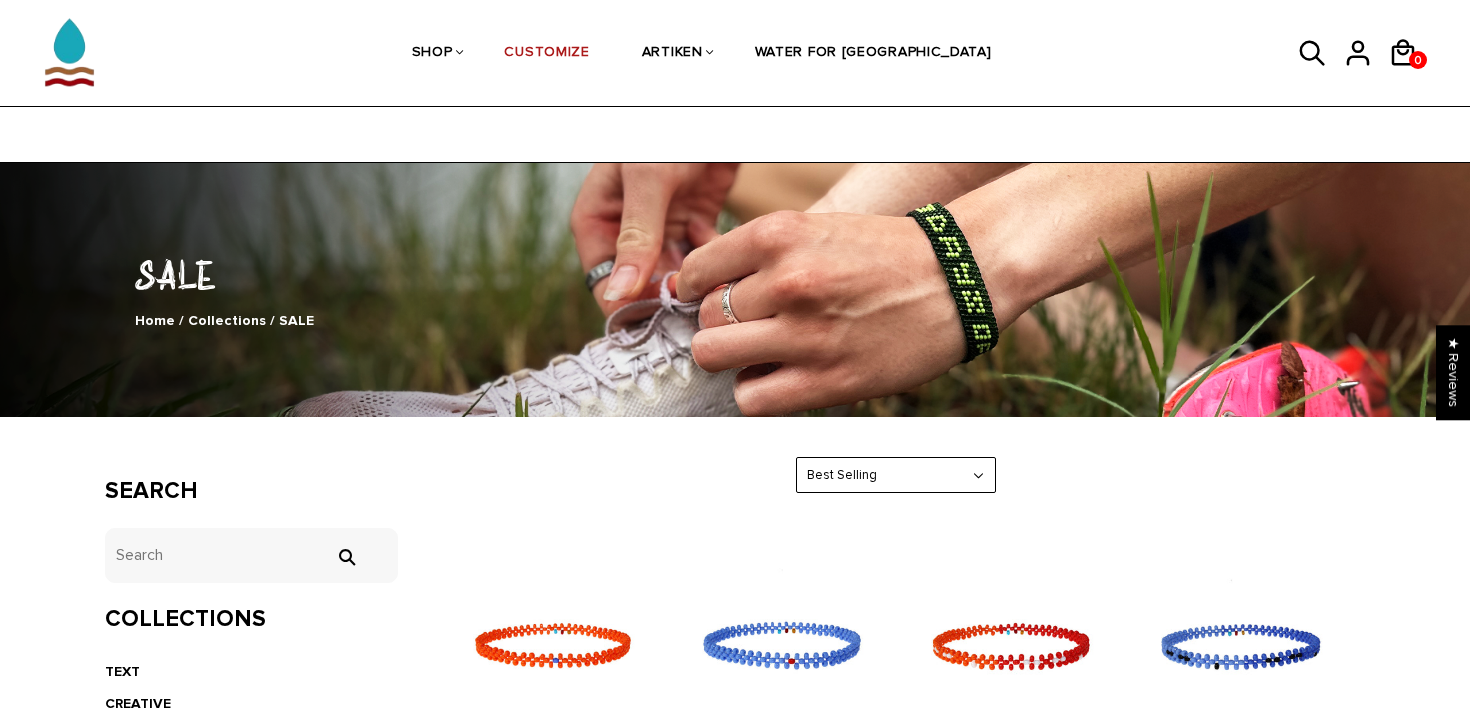 scroll, scrollTop: 329, scrollLeft: 0, axis: vertical 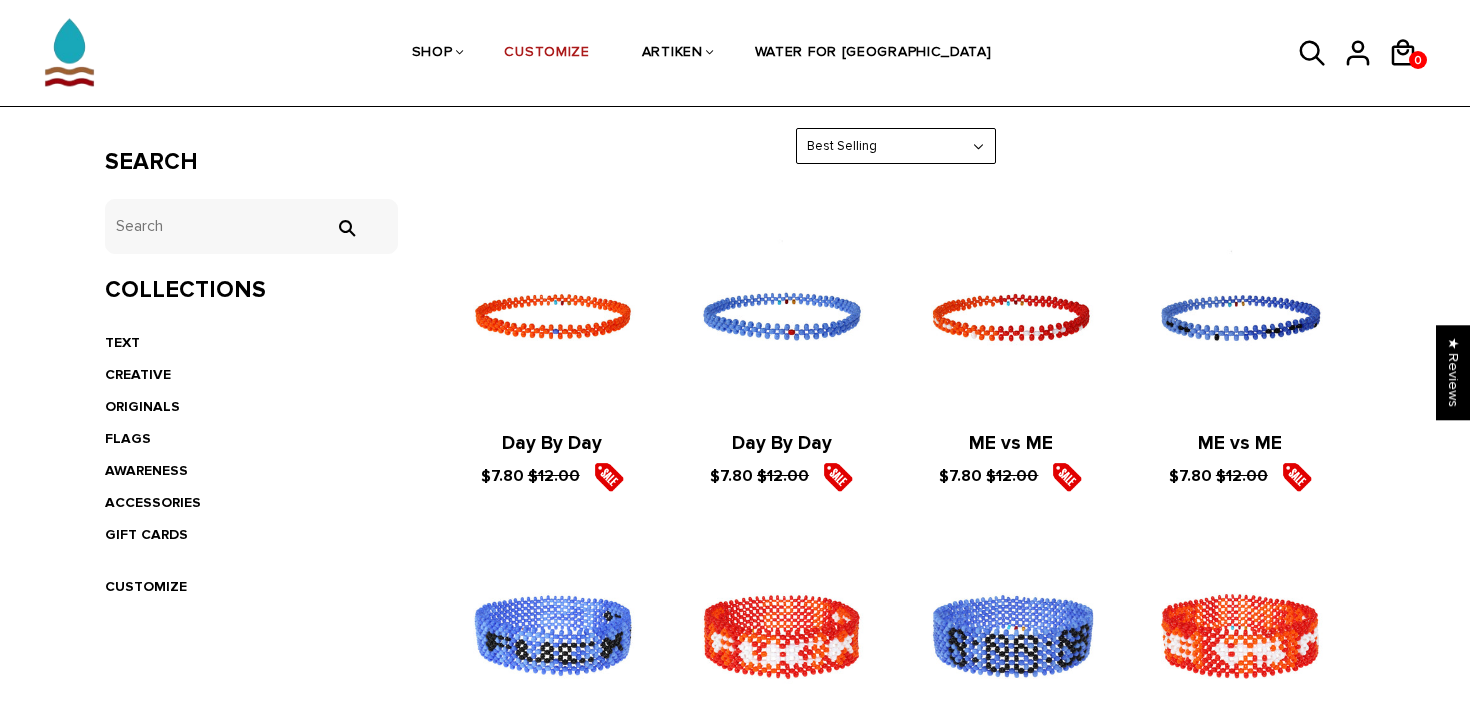 click on "Collections" at bounding box center [251, 290] 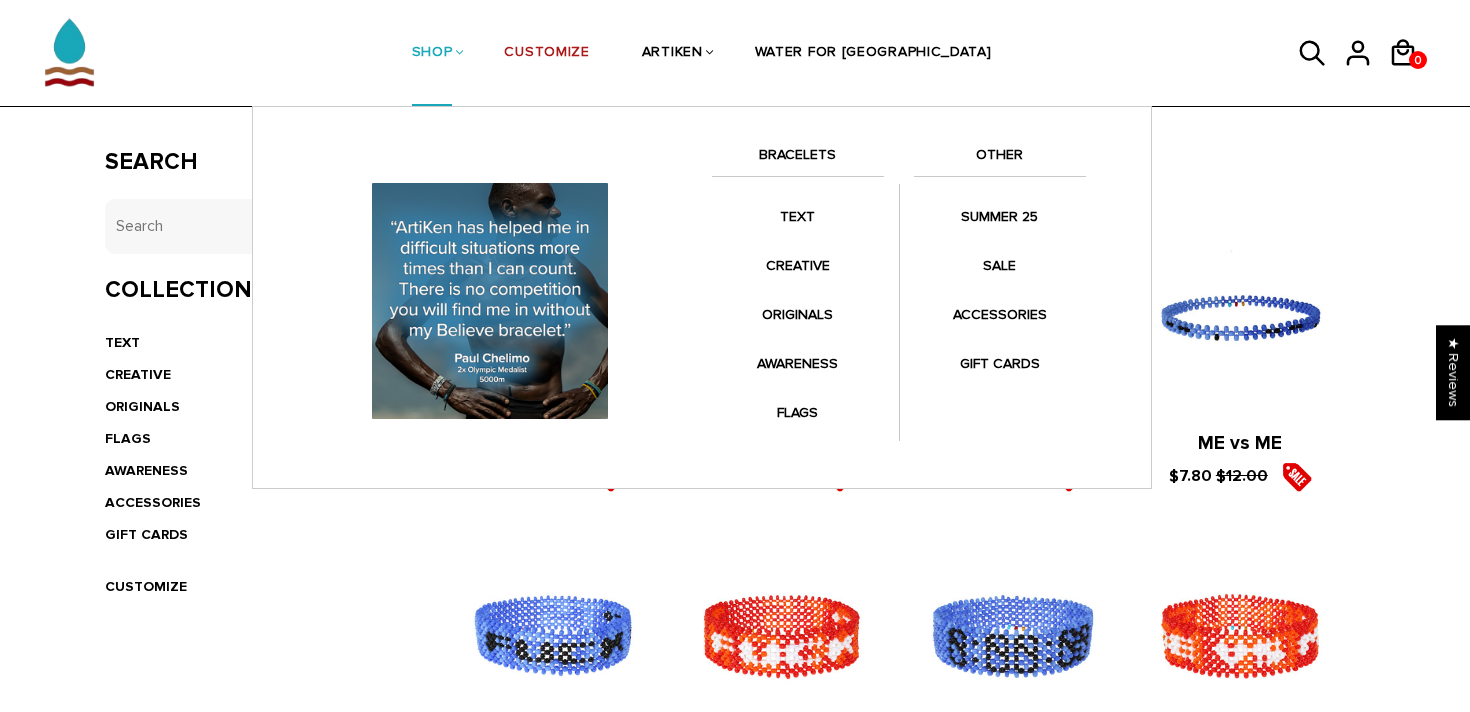 click on "SHOP" at bounding box center [432, 54] 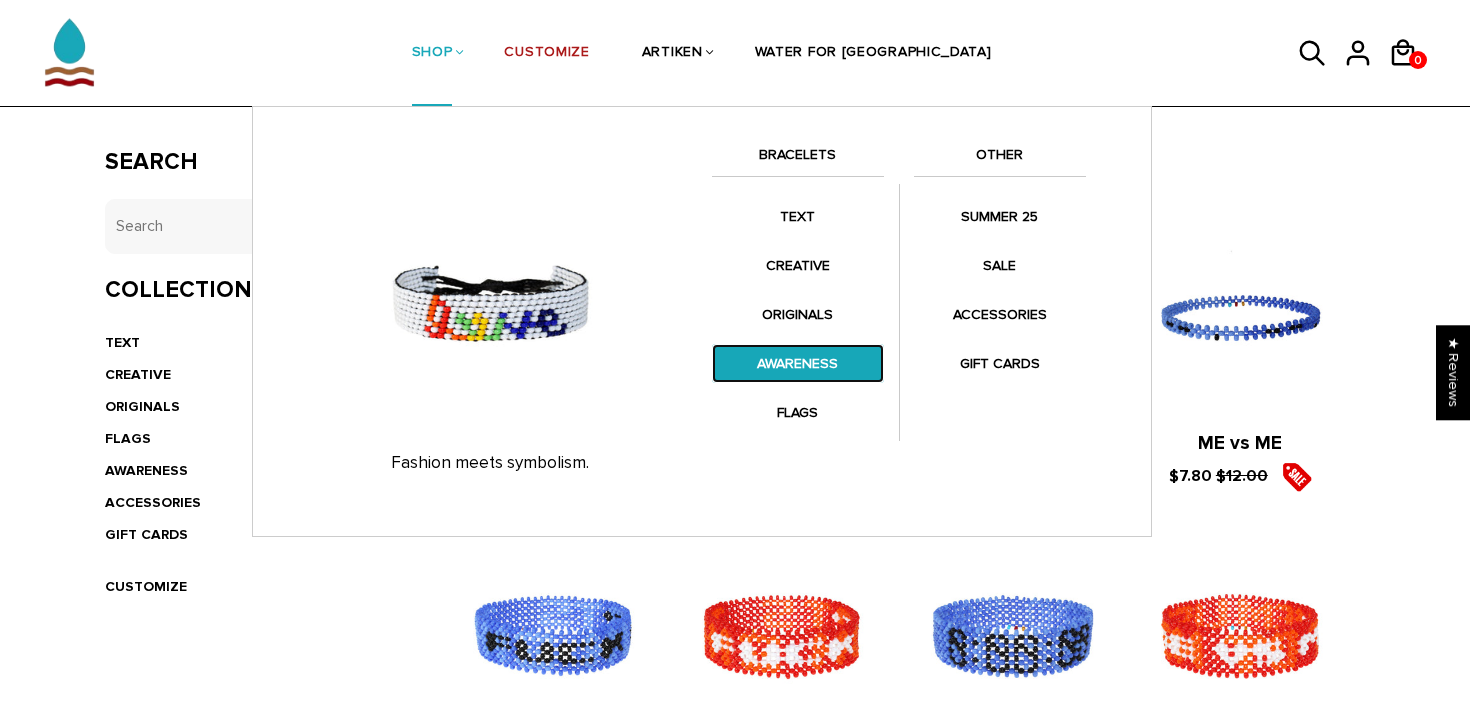 click on "AWARENESS" at bounding box center [798, 363] 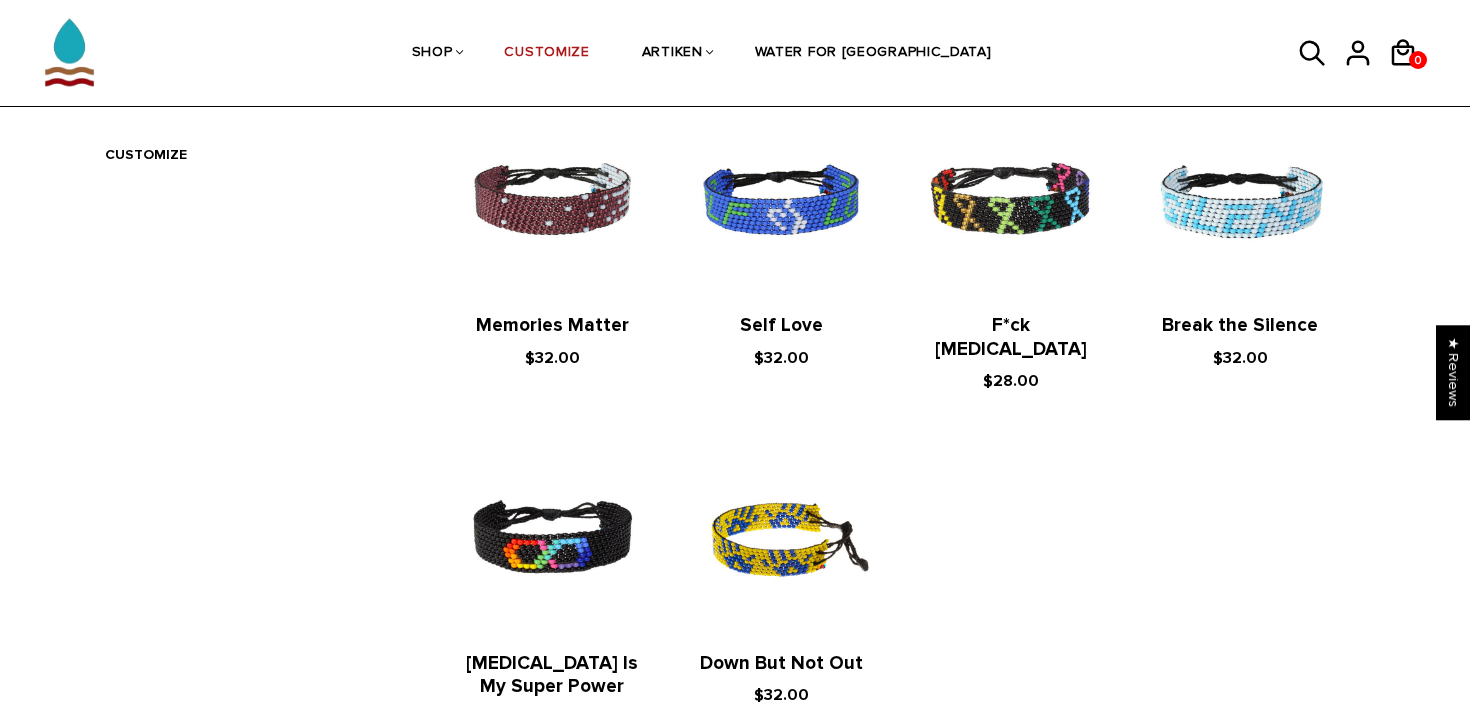 scroll, scrollTop: 335, scrollLeft: 0, axis: vertical 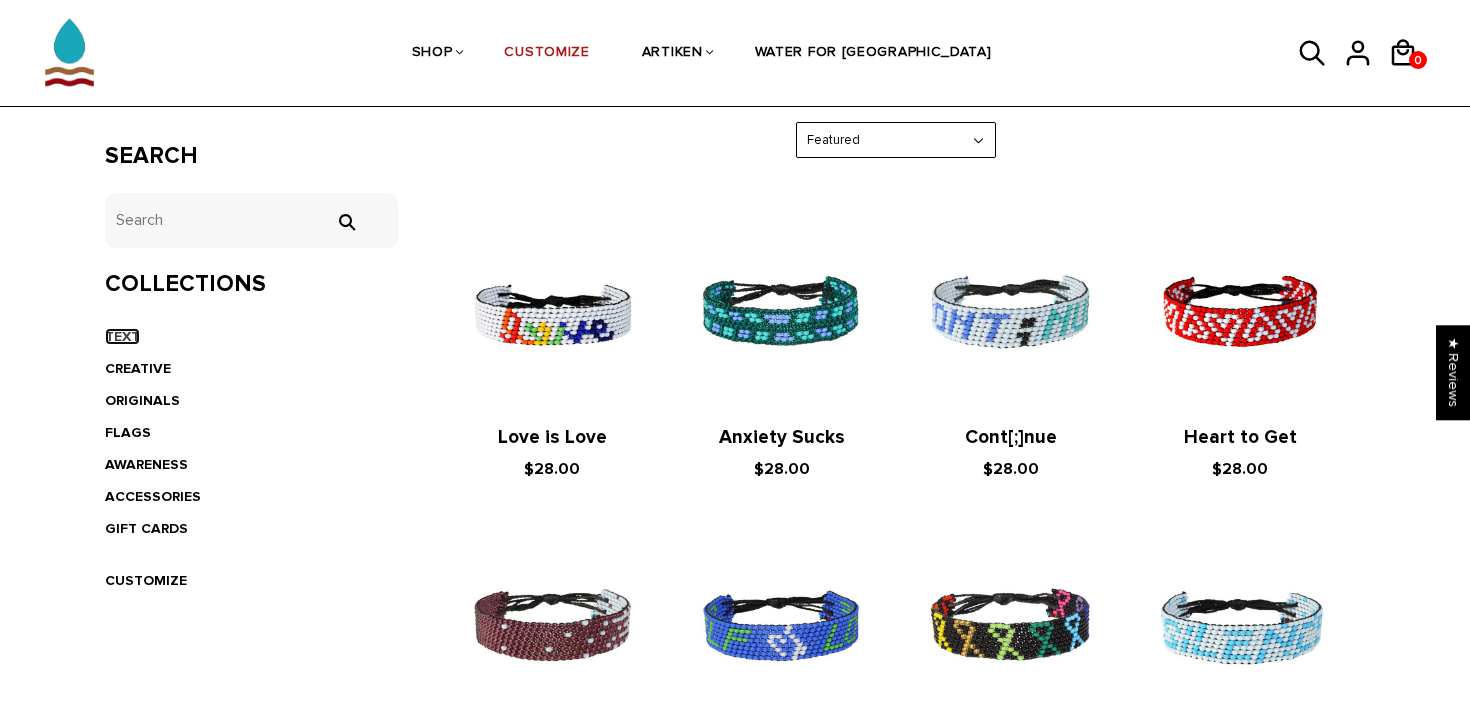 click on "TEXT" at bounding box center (122, 336) 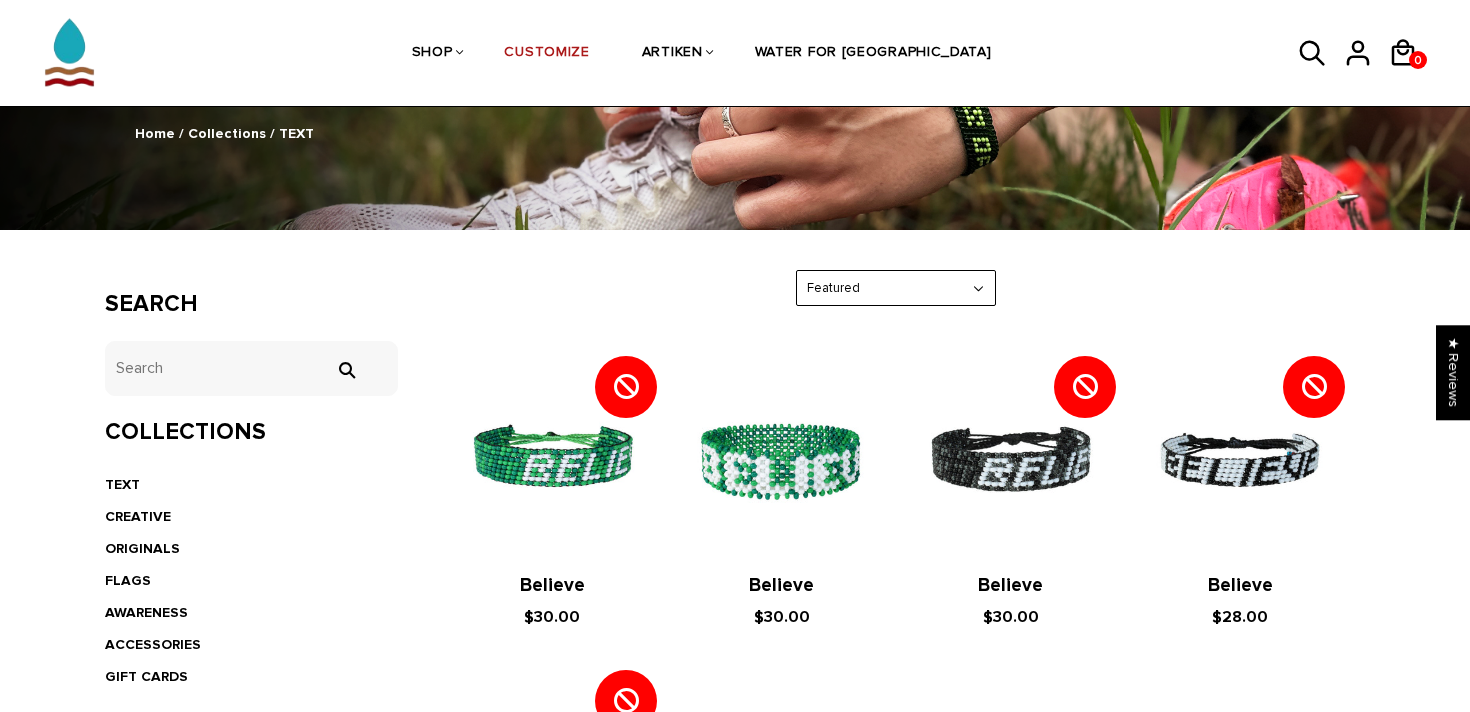 scroll, scrollTop: 216, scrollLeft: 0, axis: vertical 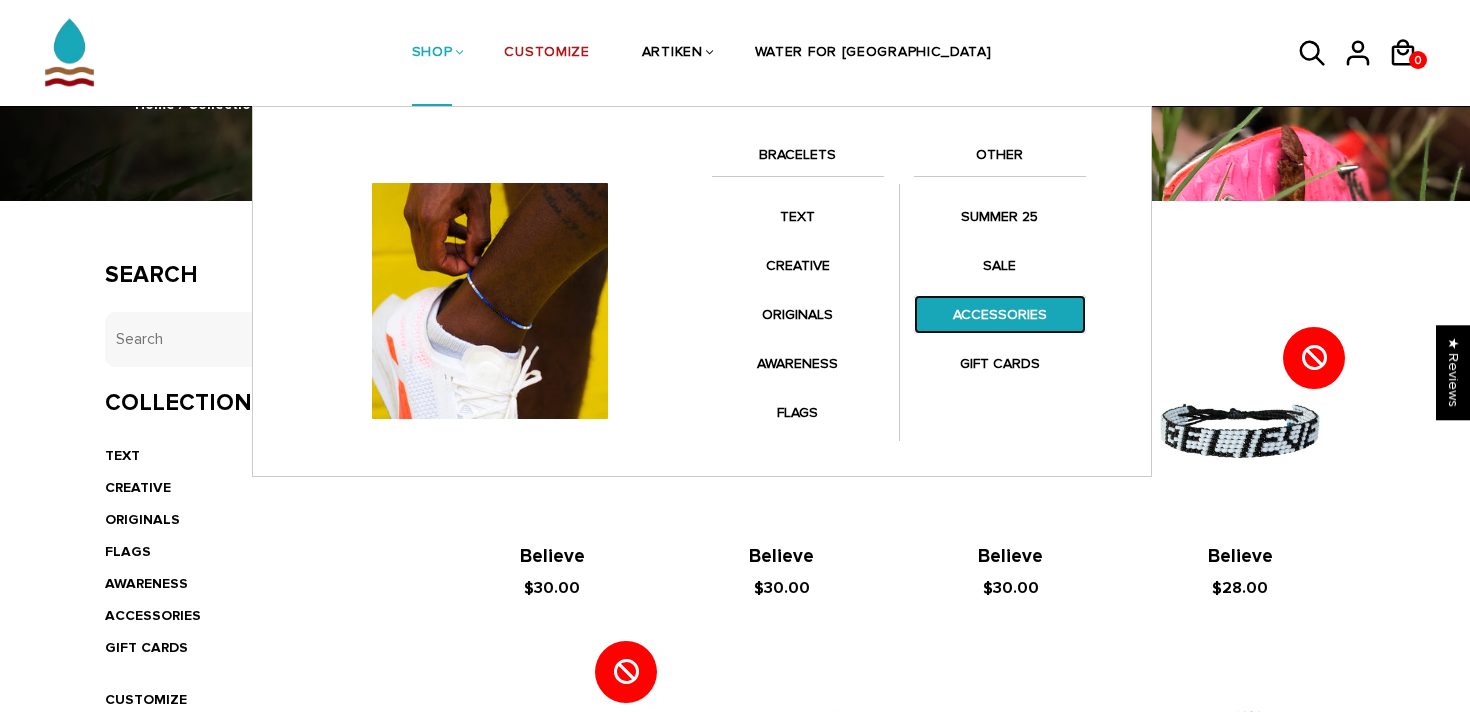 click on "ACCESSORIES" at bounding box center [1000, 314] 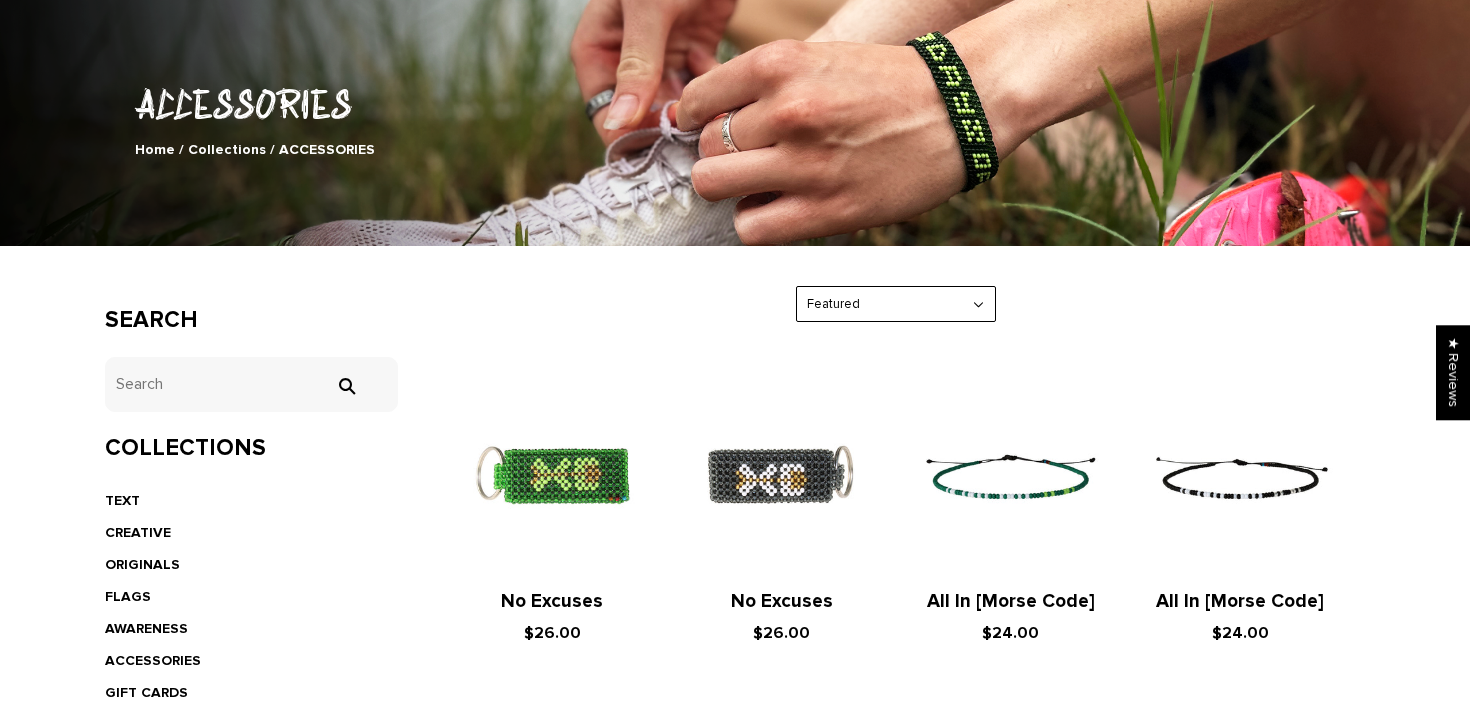 scroll, scrollTop: 0, scrollLeft: 0, axis: both 